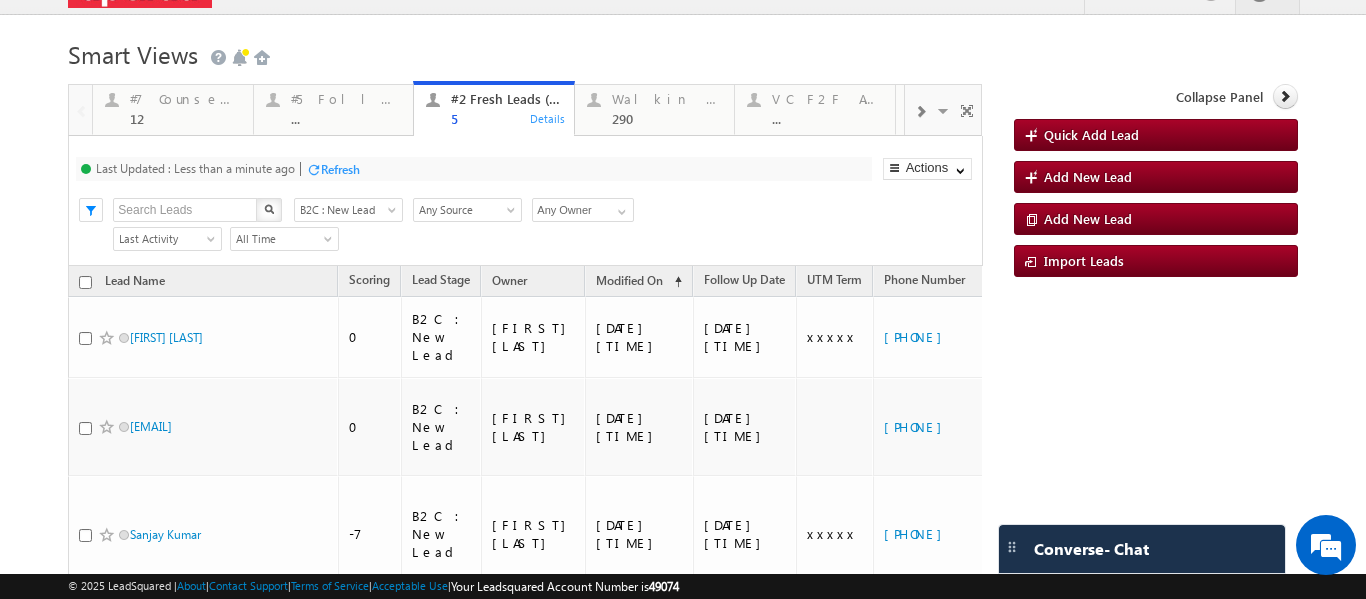 scroll, scrollTop: 0, scrollLeft: 0, axis: both 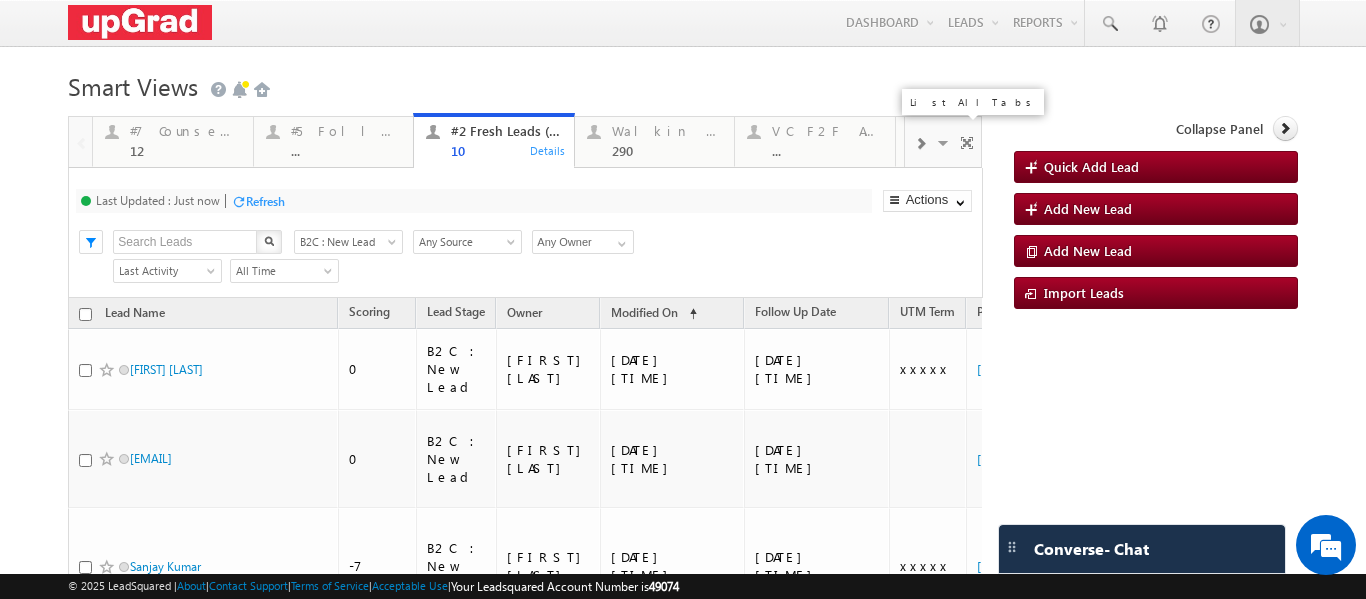 click at bounding box center [945, 146] 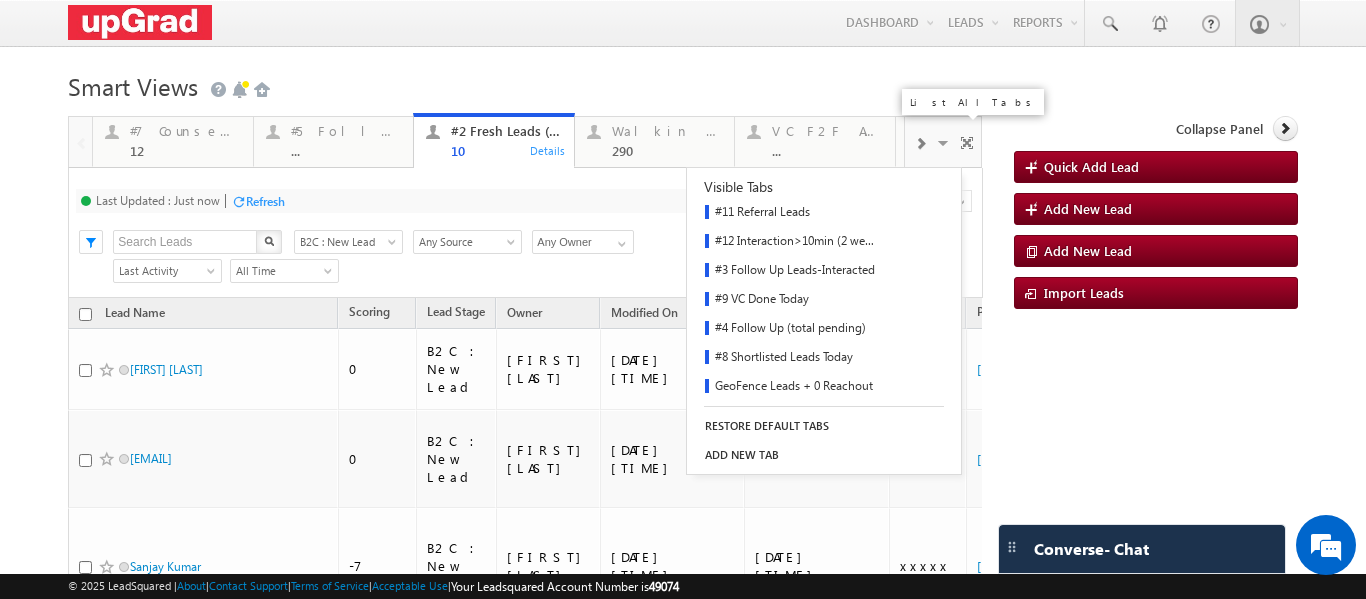 scroll, scrollTop: 293, scrollLeft: 0, axis: vertical 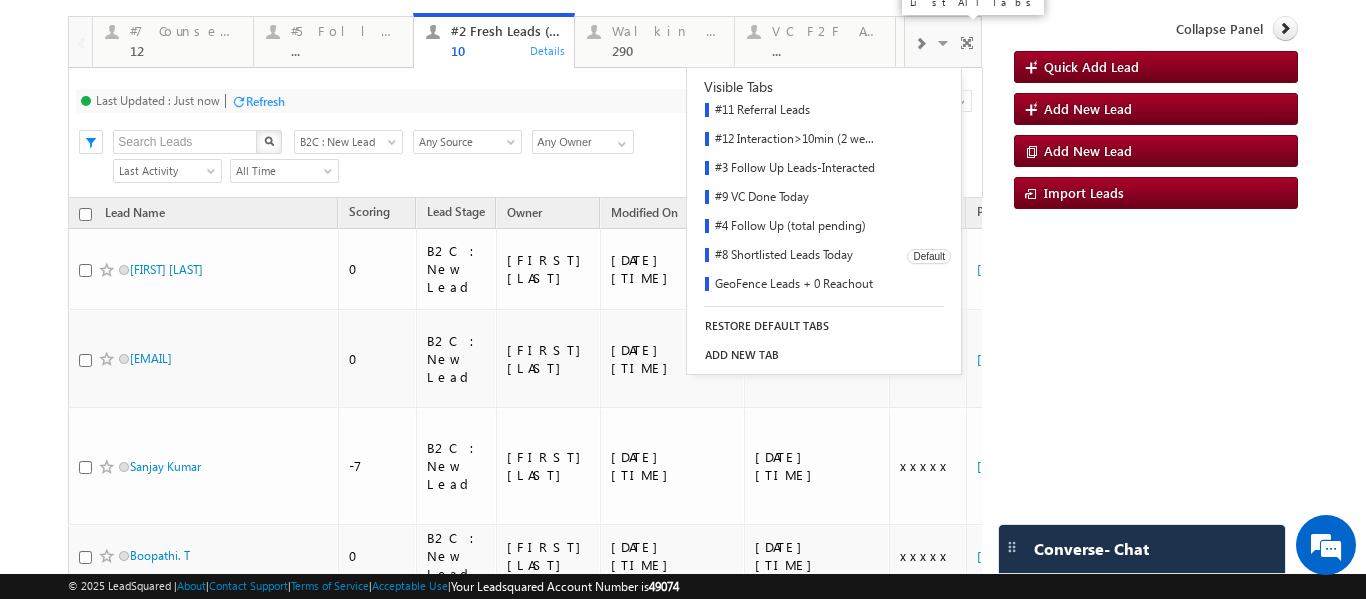 click on "#8 Shortlisted Leads Today" at bounding box center [790, 256] 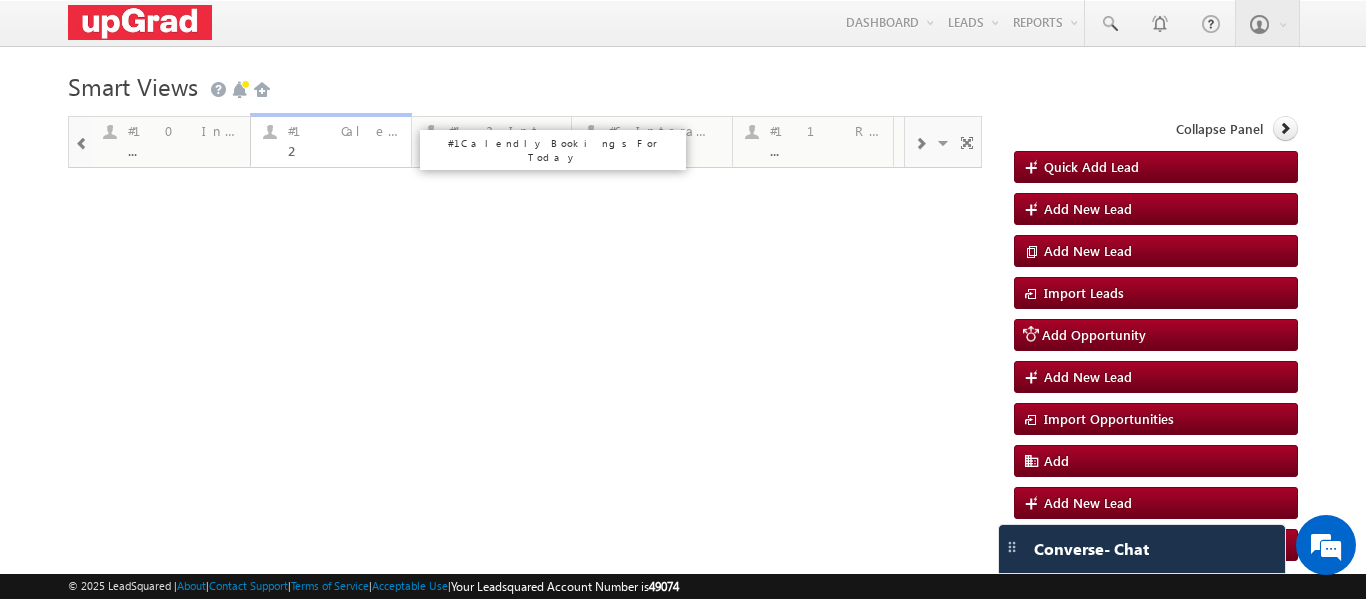 click on "#1 Calendly Bookings For Today 2" at bounding box center (343, 138) 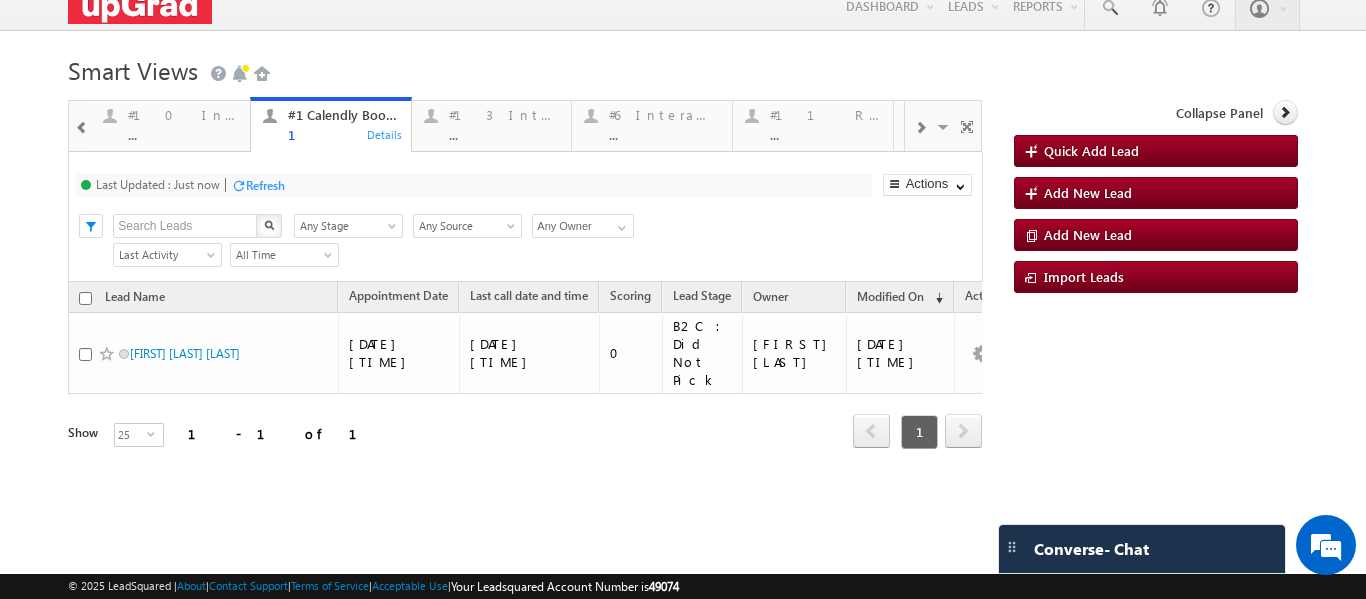 scroll, scrollTop: 17, scrollLeft: 0, axis: vertical 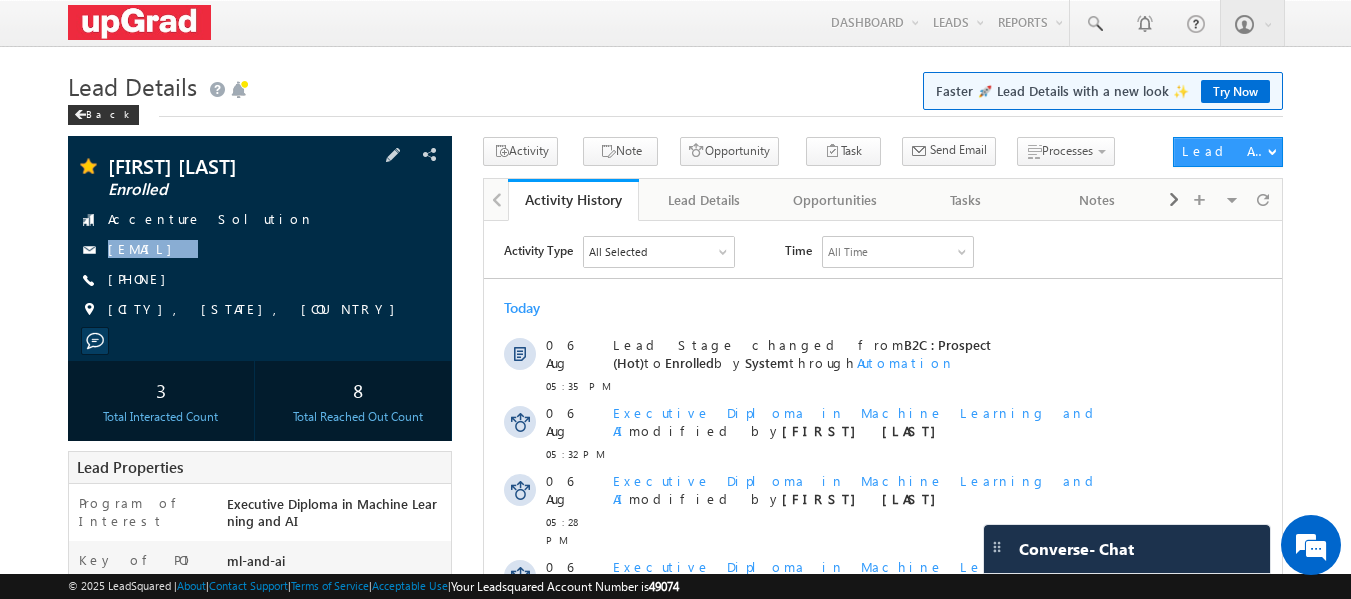 drag, startPoint x: 296, startPoint y: 251, endPoint x: 280, endPoint y: 266, distance: 21.931713 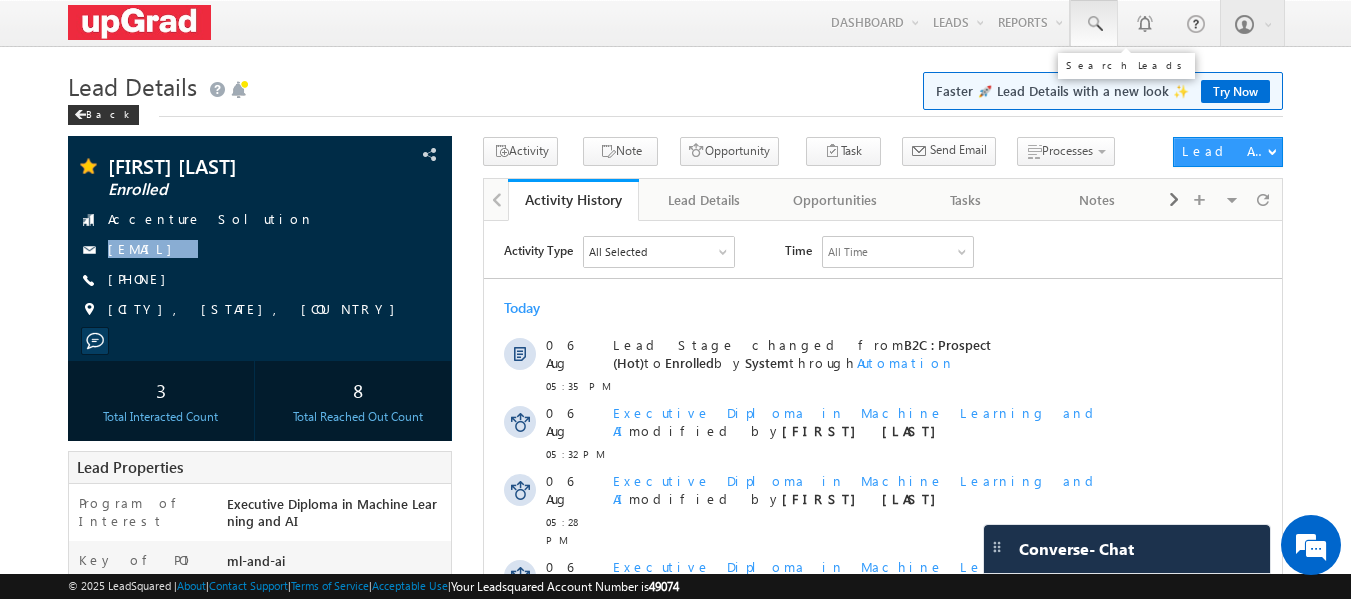 click at bounding box center (1094, 23) 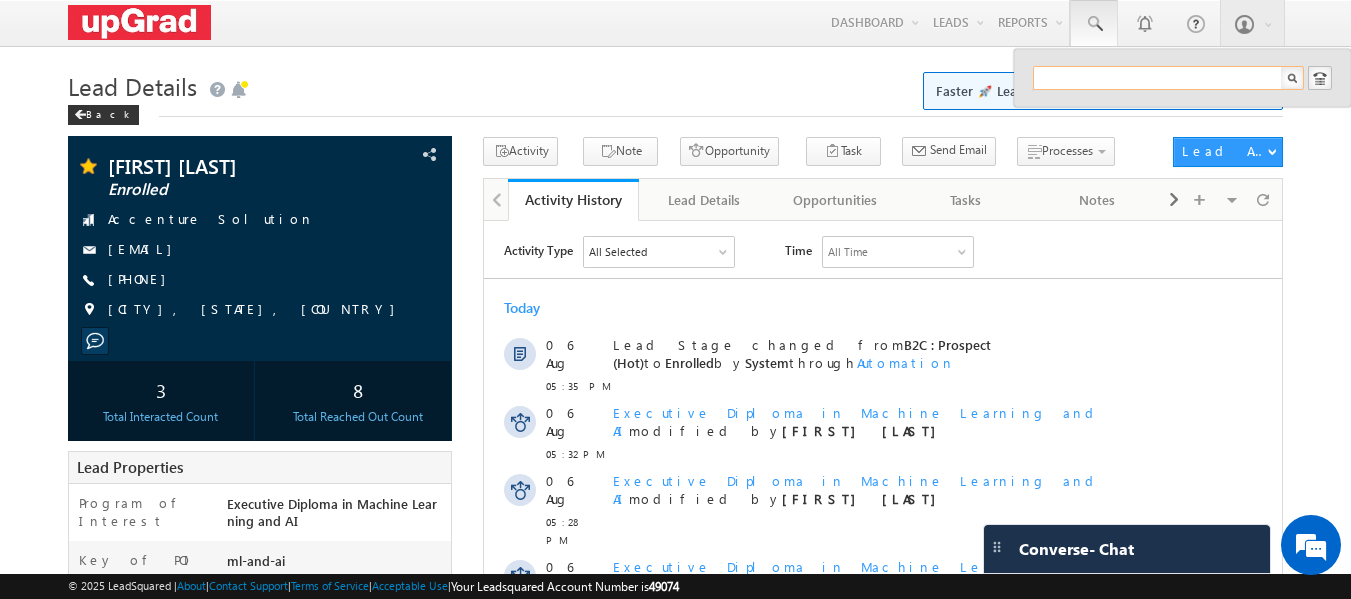 paste on "[EMAIL]" 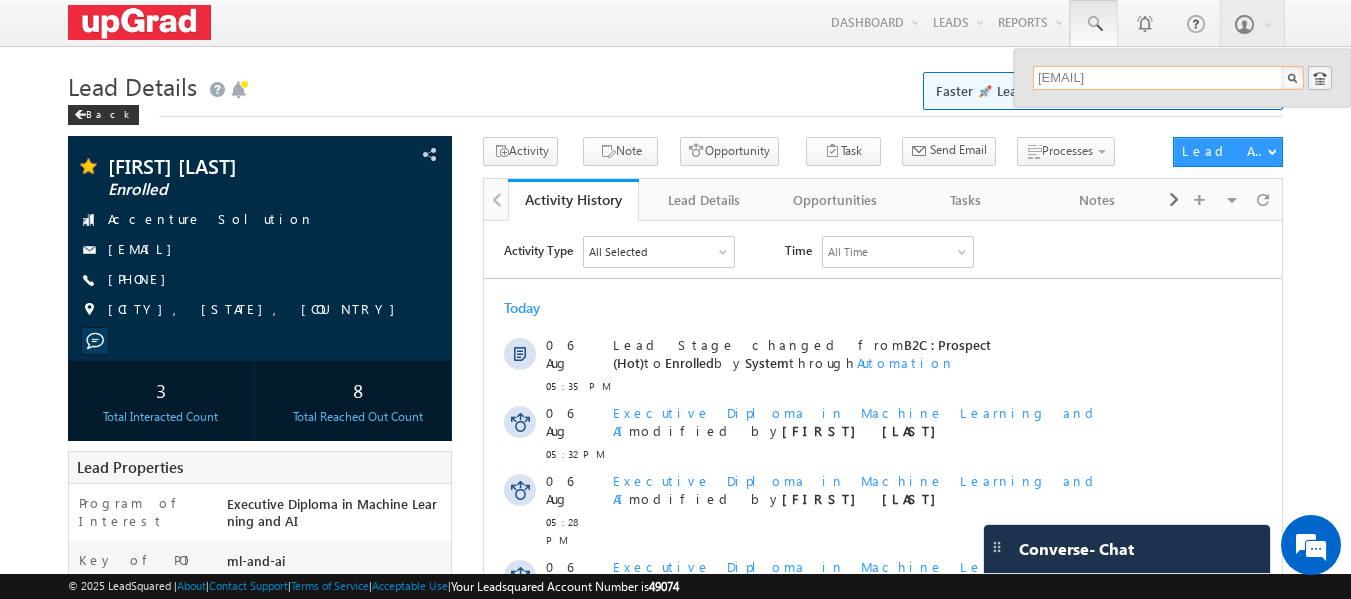 drag, startPoint x: 1185, startPoint y: 79, endPoint x: 1038, endPoint y: 83, distance: 147.05441 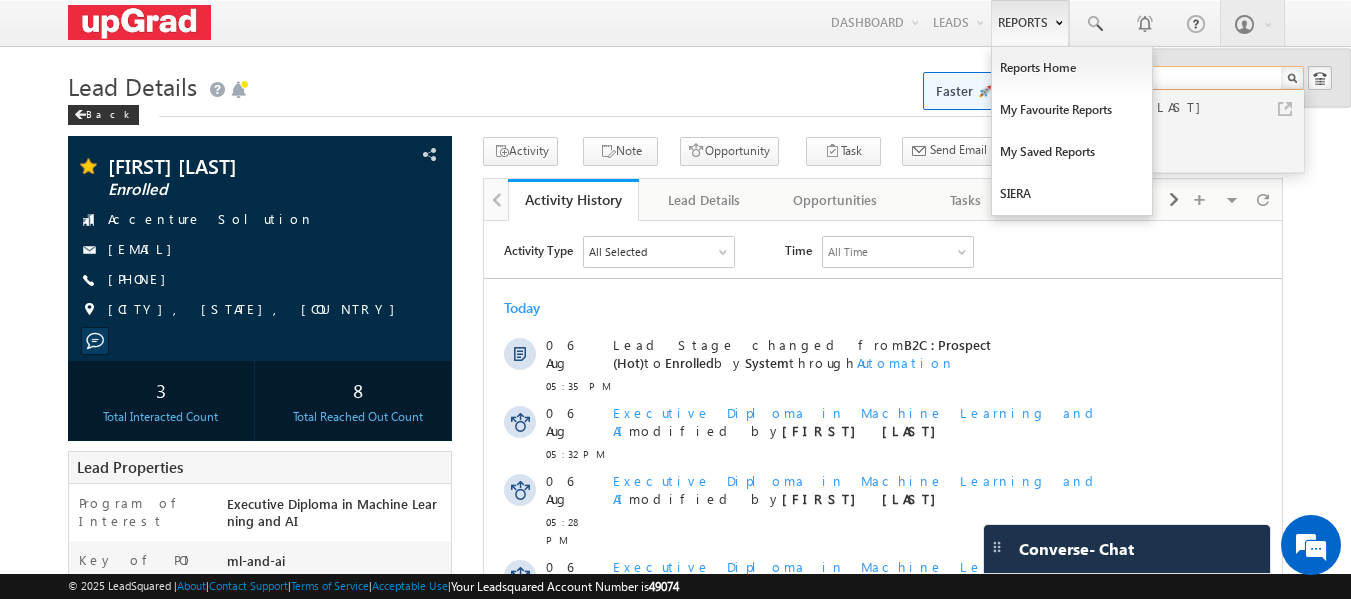 type on "[EMAIL]" 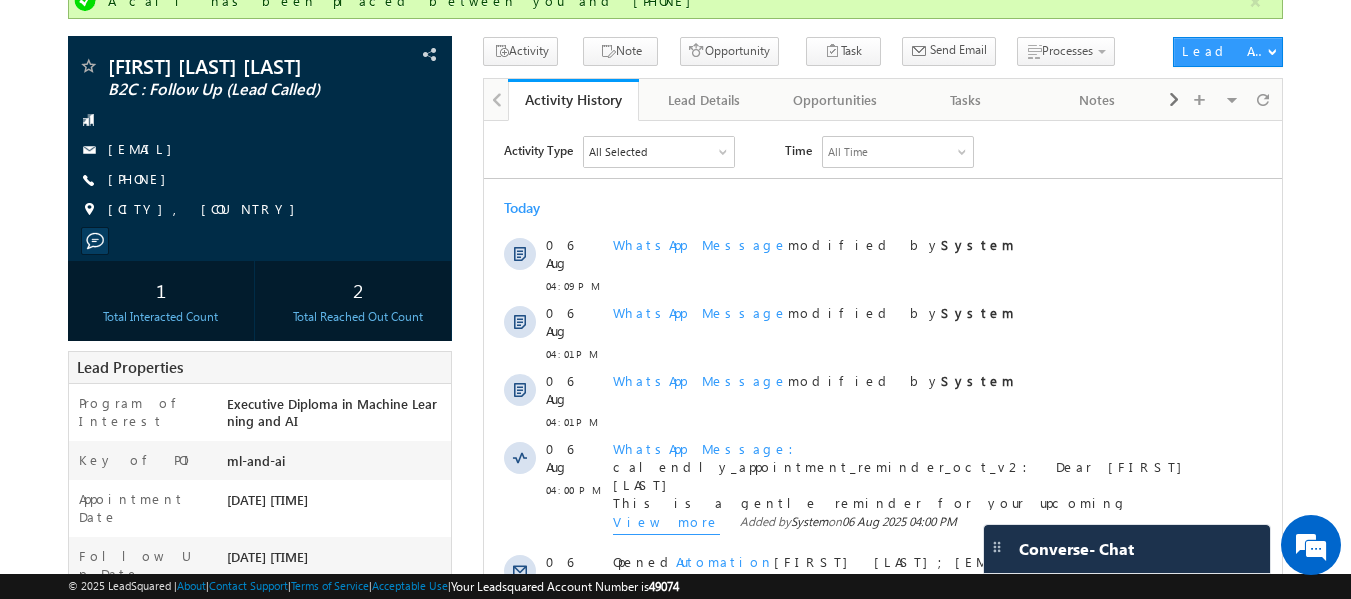scroll, scrollTop: 0, scrollLeft: 0, axis: both 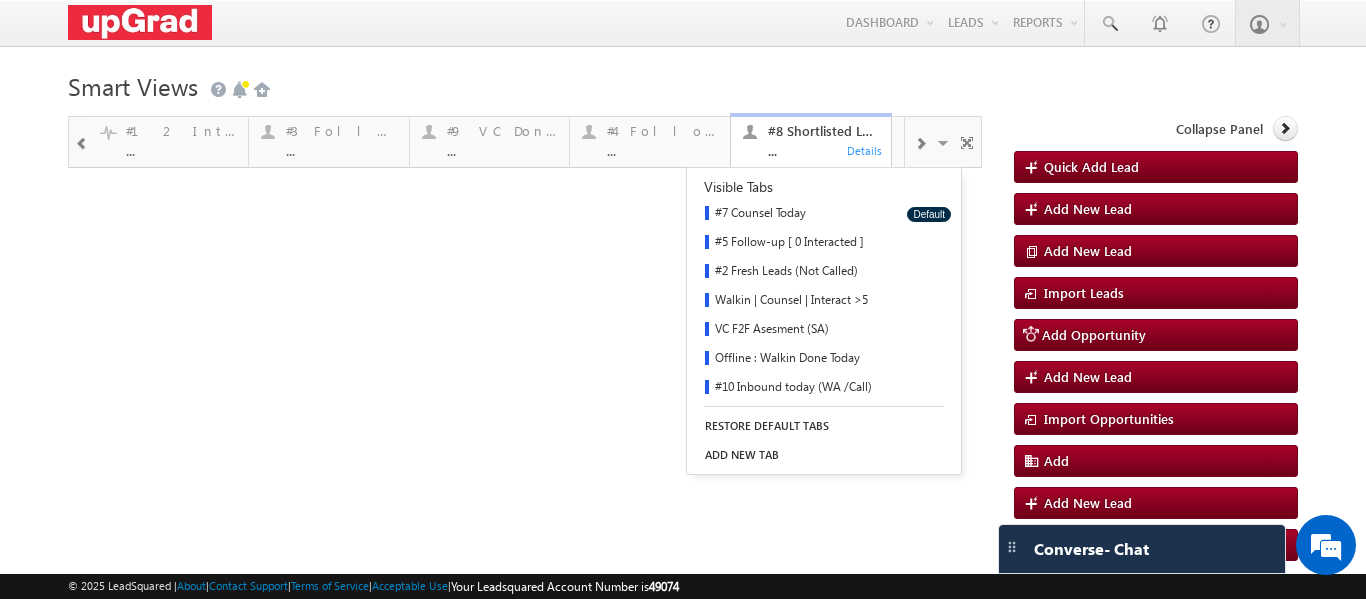 click at bounding box center [82, 144] 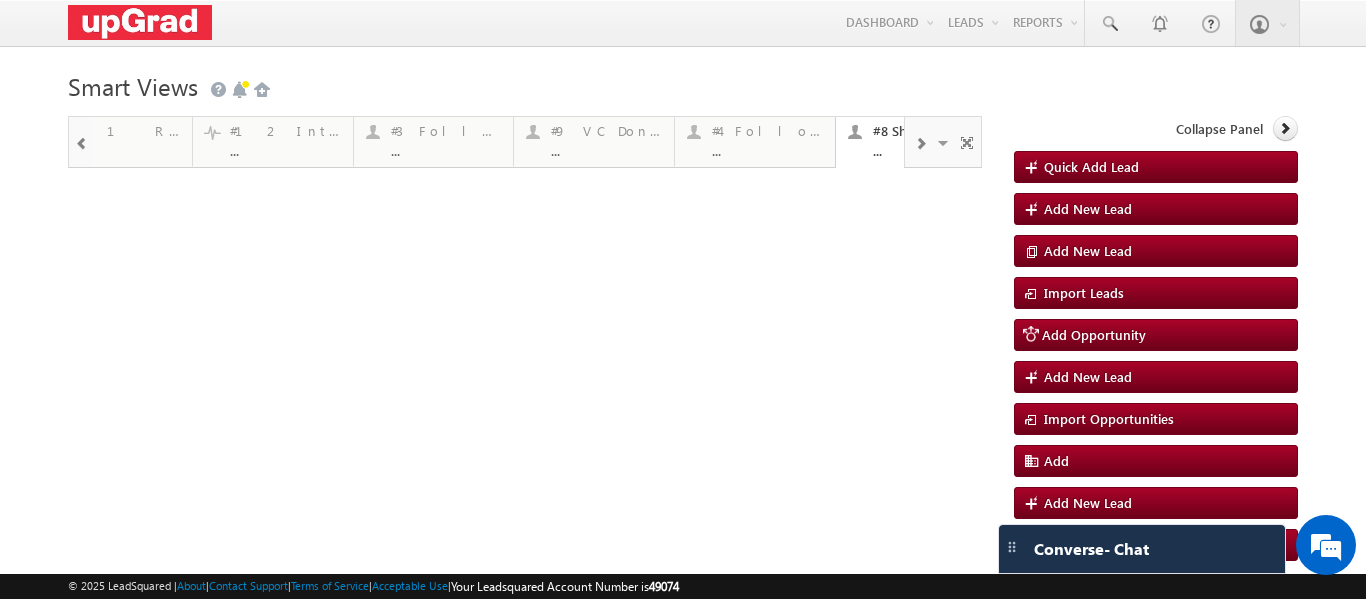 click at bounding box center [82, 144] 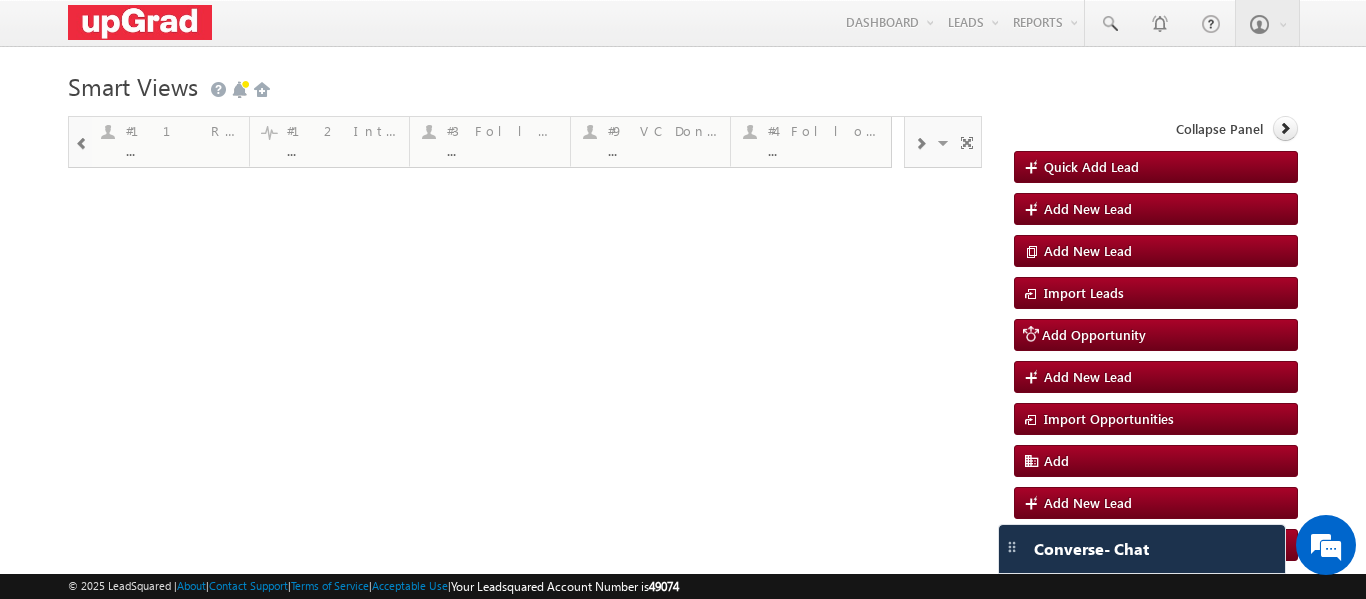 click at bounding box center (82, 144) 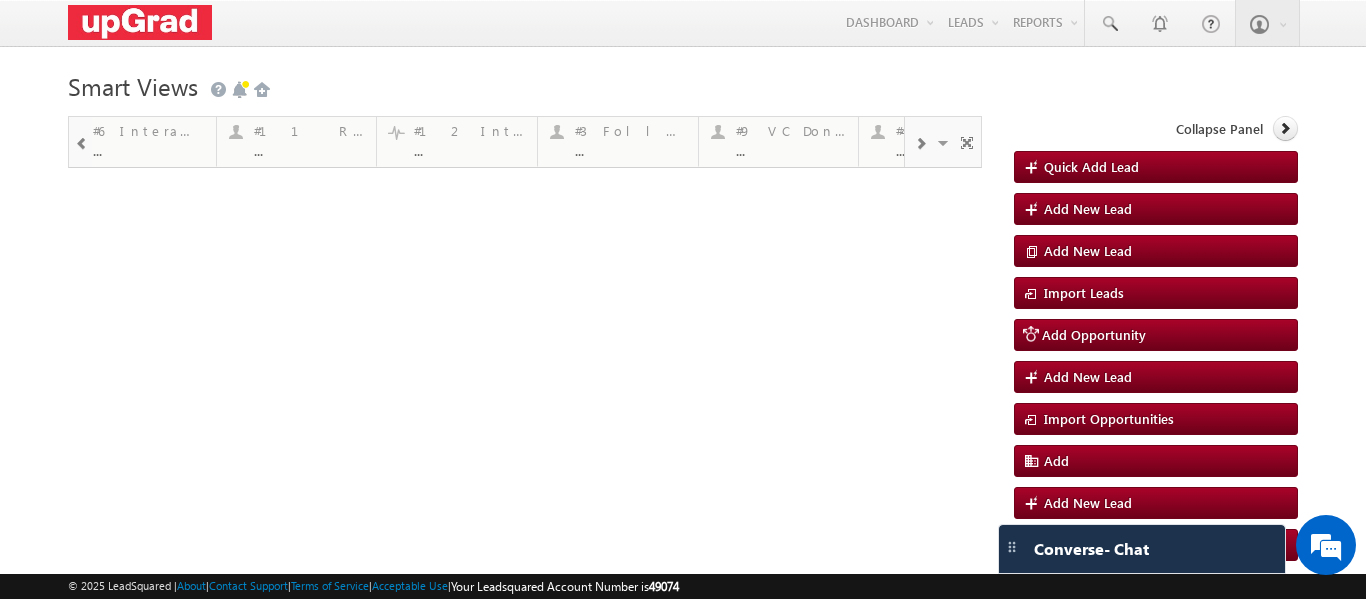 click at bounding box center (82, 144) 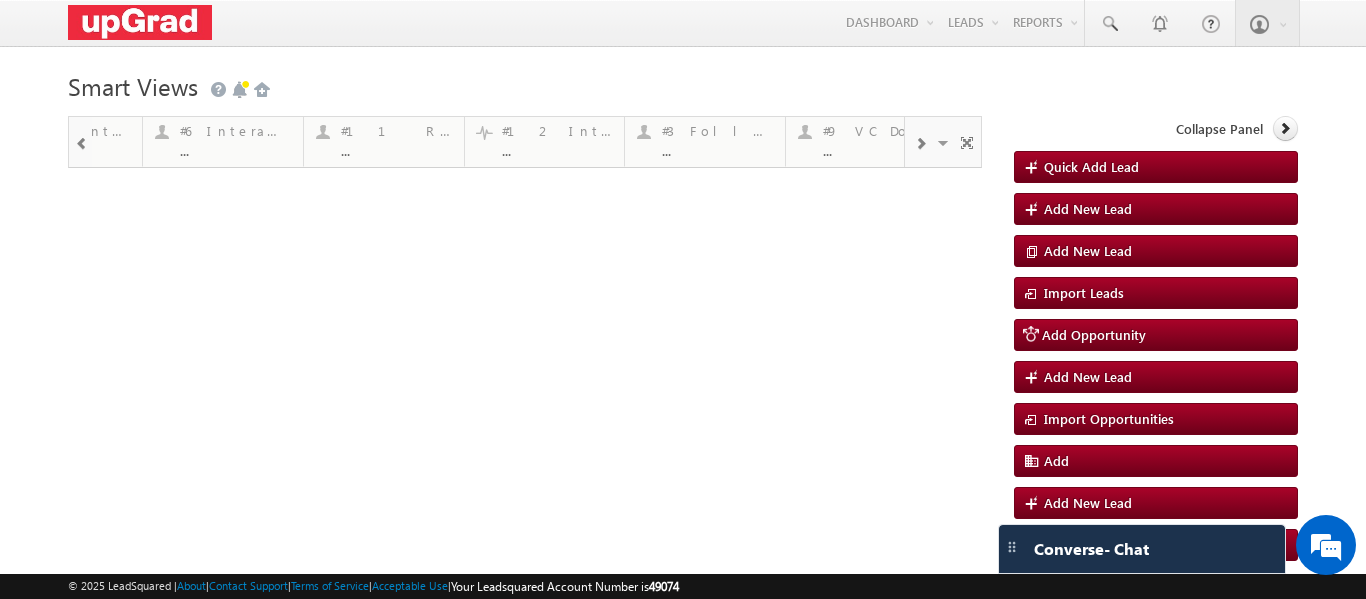 click at bounding box center [82, 144] 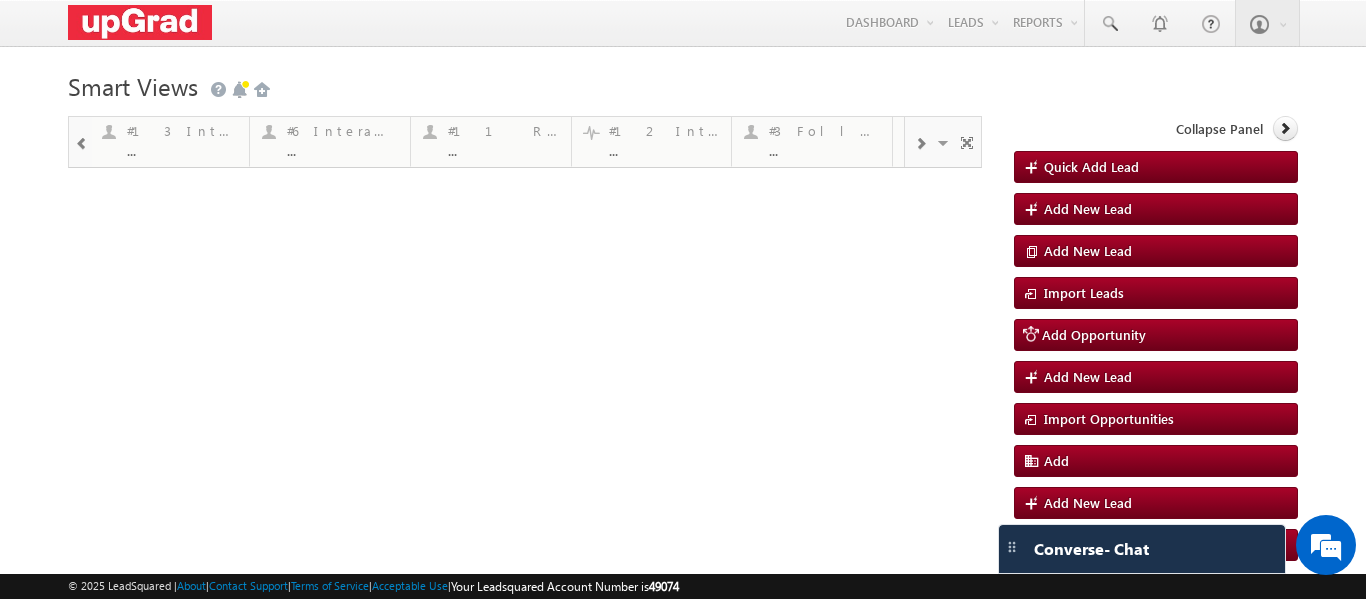 click at bounding box center [82, 144] 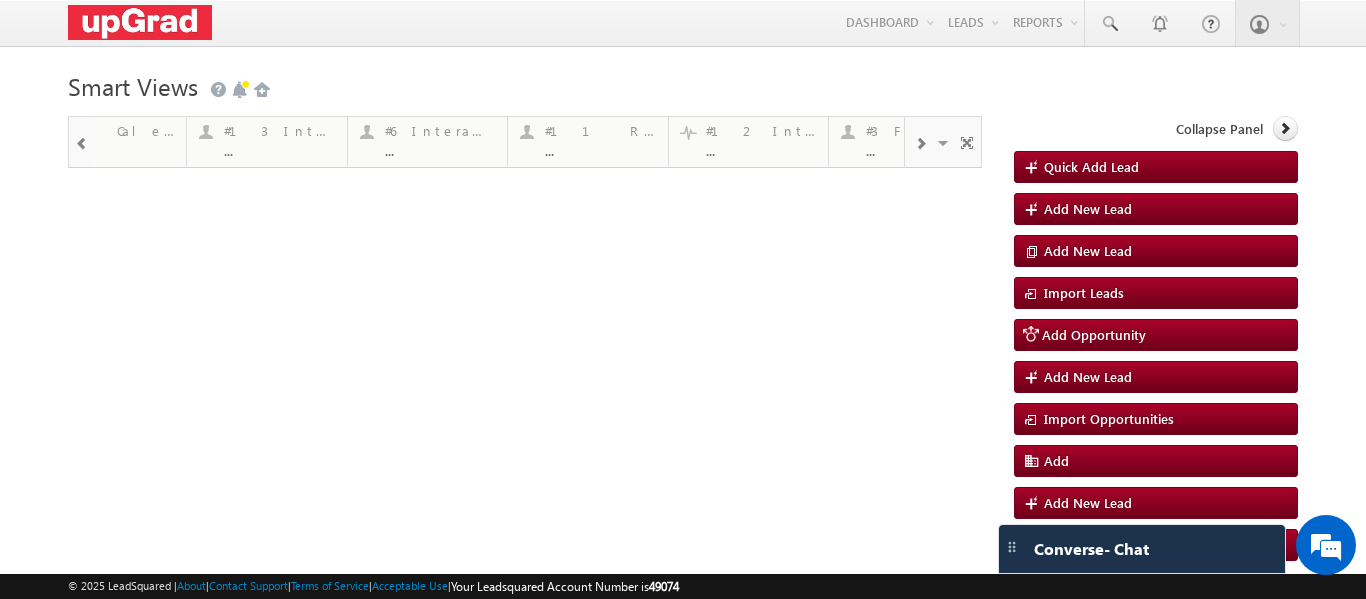 click at bounding box center [82, 144] 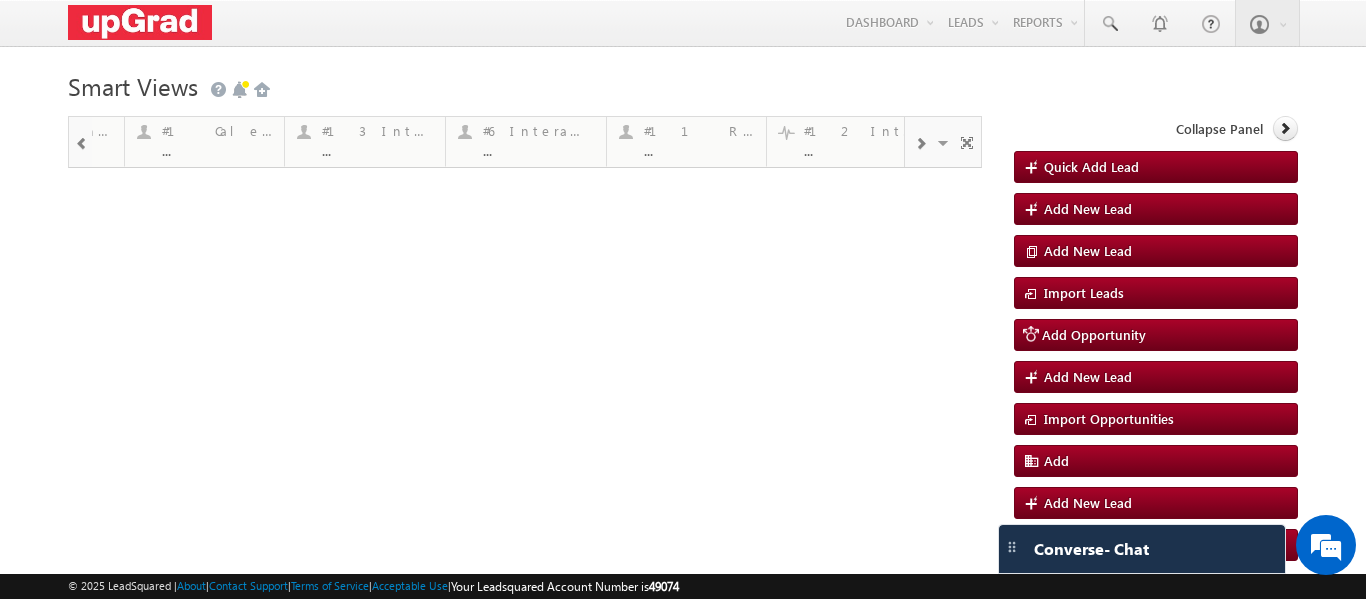 click at bounding box center (82, 144) 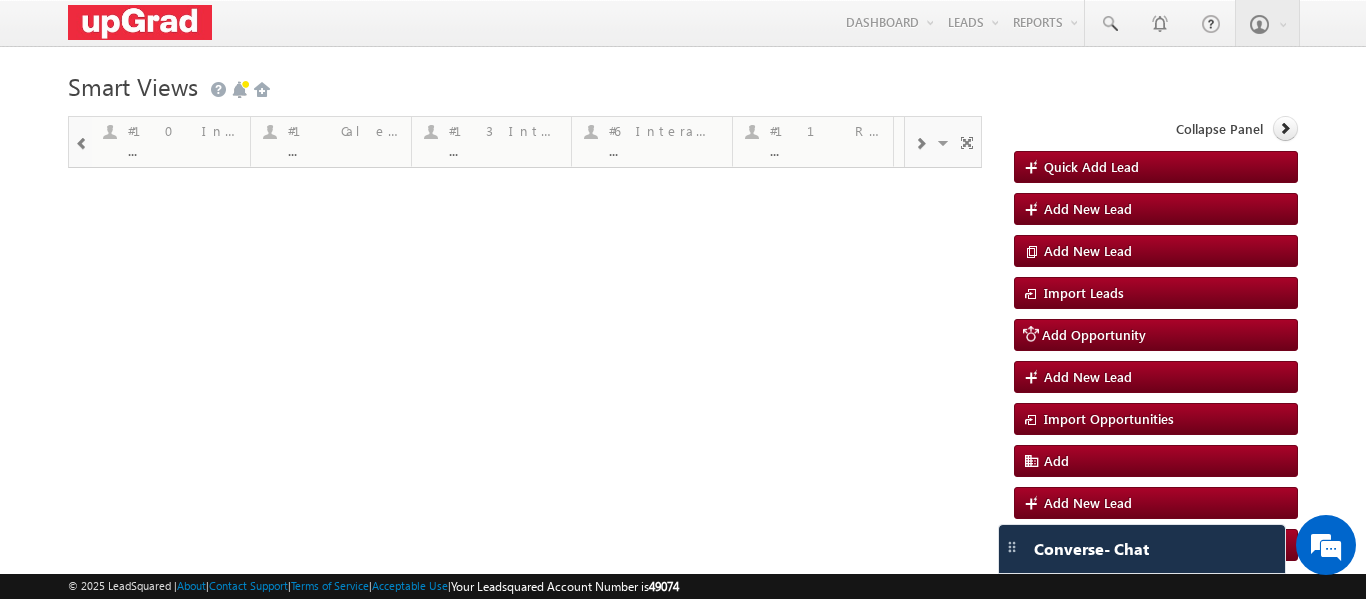 click at bounding box center (945, 146) 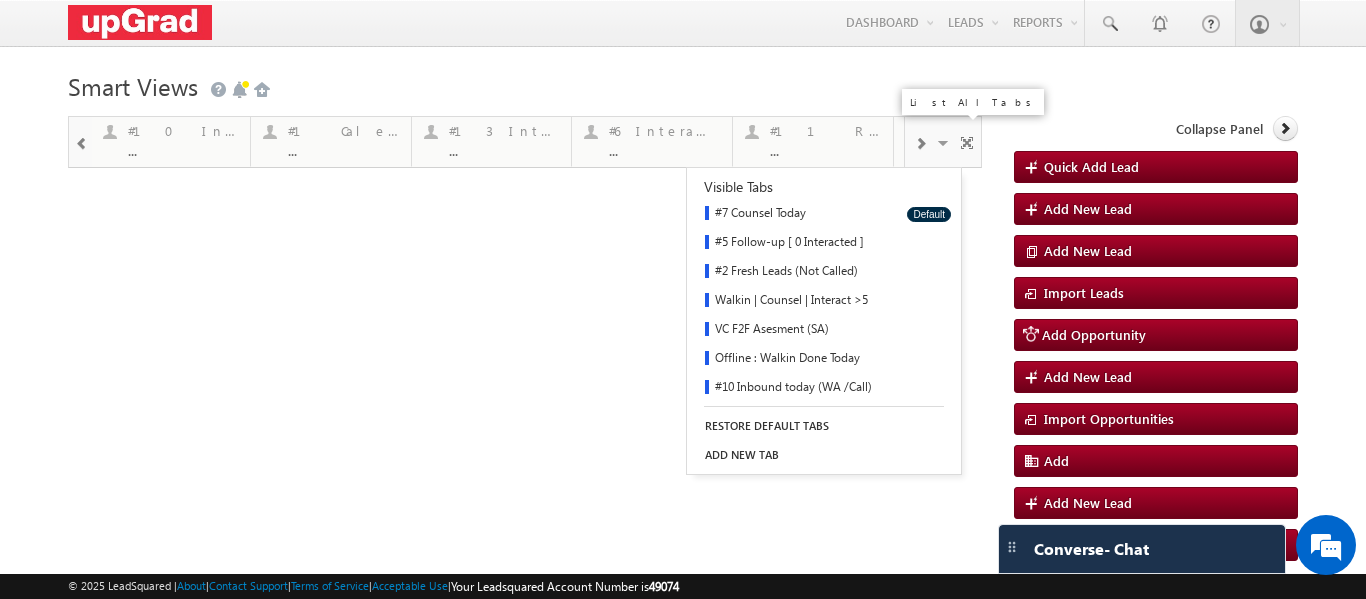 click on "#7 Counsel Today" at bounding box center [790, 214] 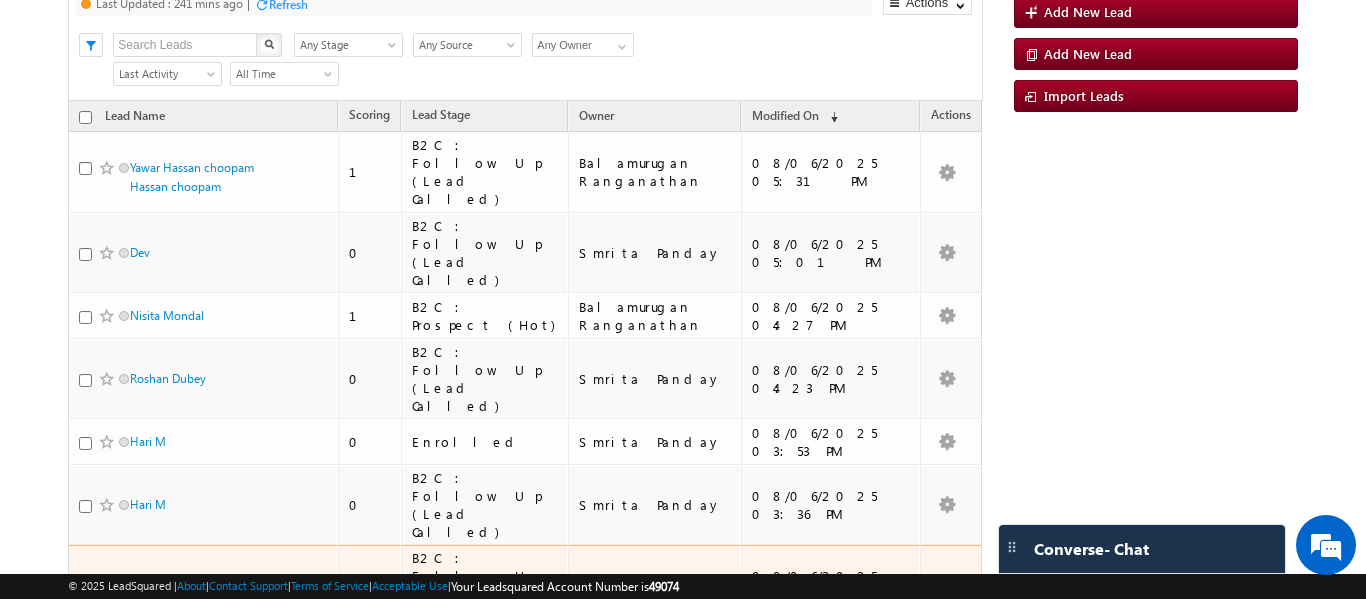 scroll, scrollTop: 100, scrollLeft: 0, axis: vertical 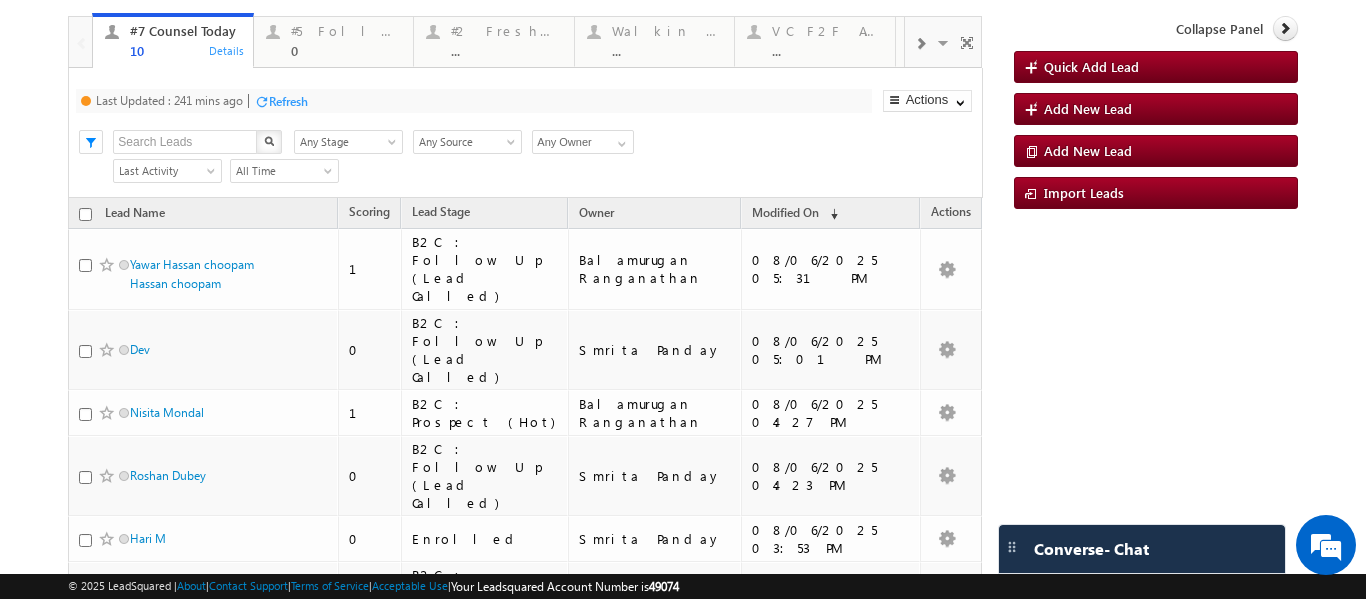 click on "Refresh" at bounding box center [288, 101] 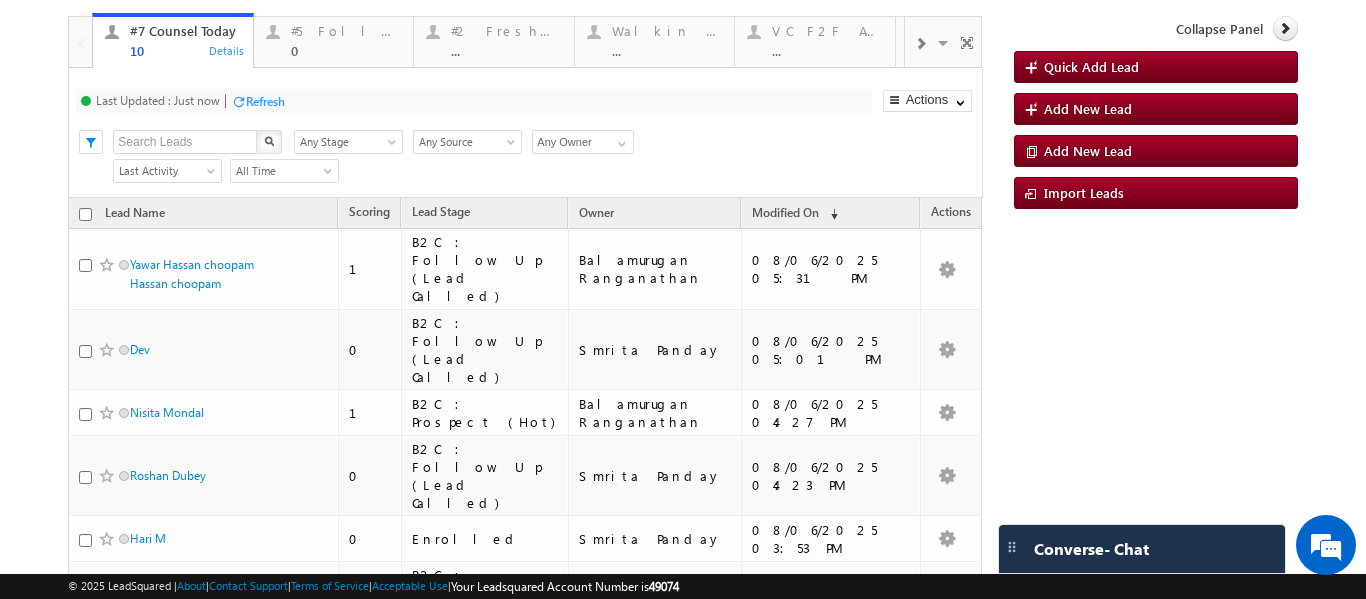 click on "Refresh" at bounding box center (265, 101) 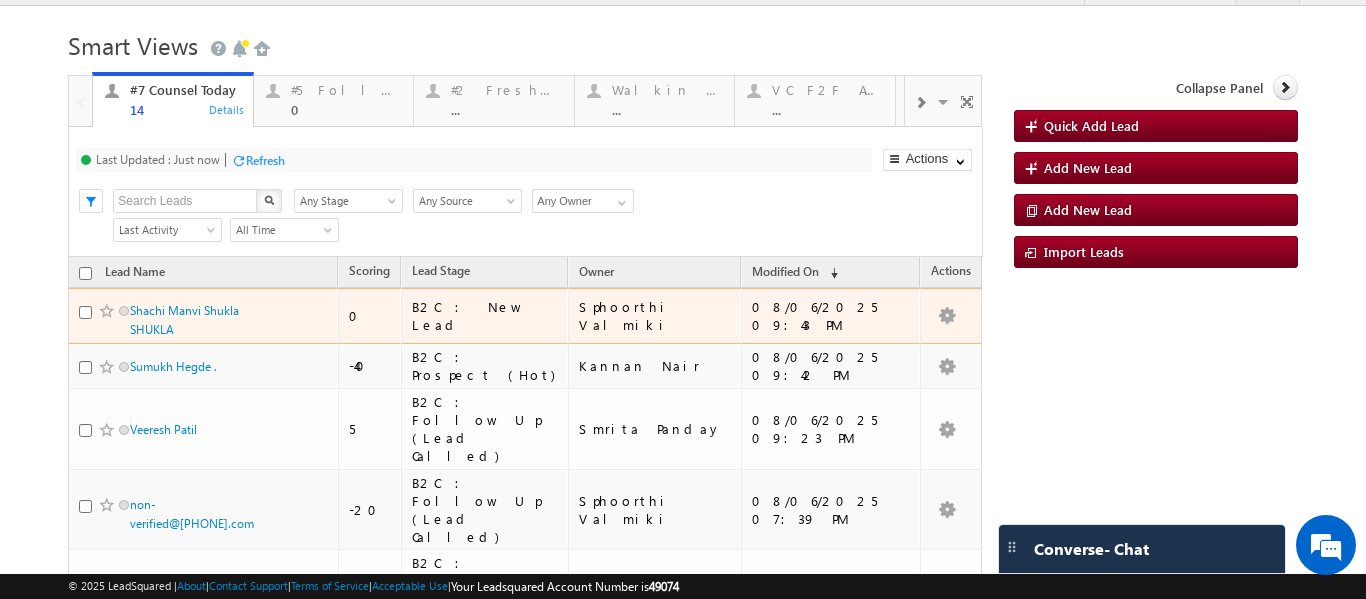 scroll, scrollTop: 0, scrollLeft: 0, axis: both 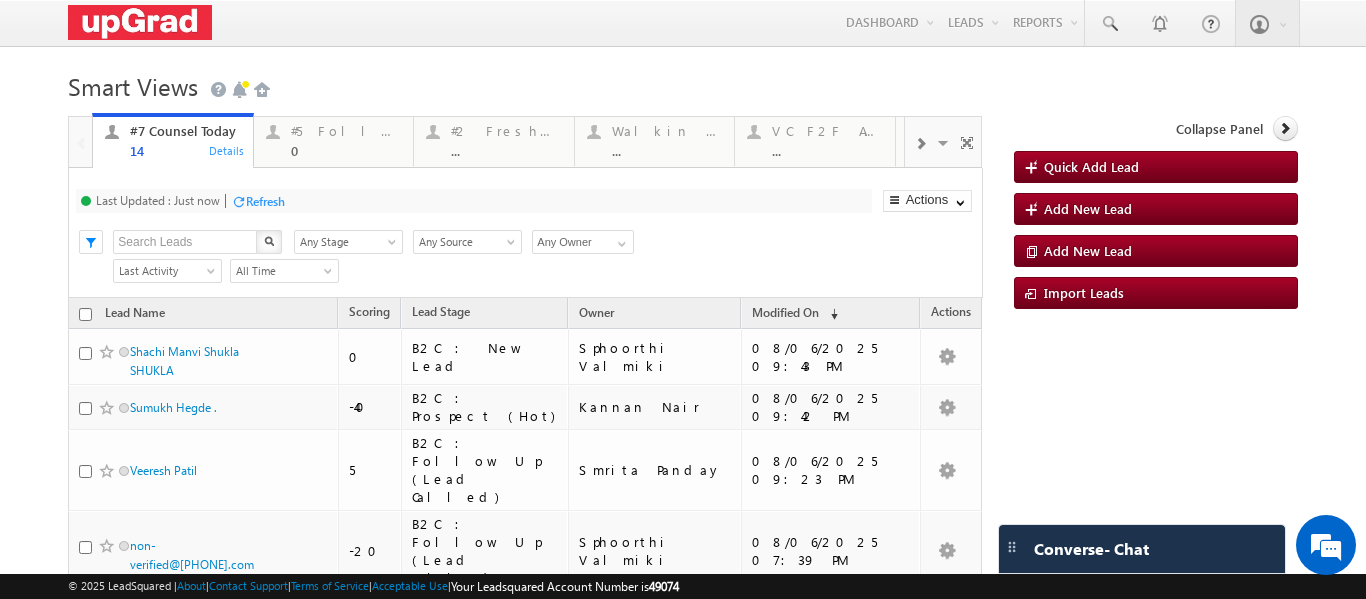 click on "Refresh" at bounding box center [265, 201] 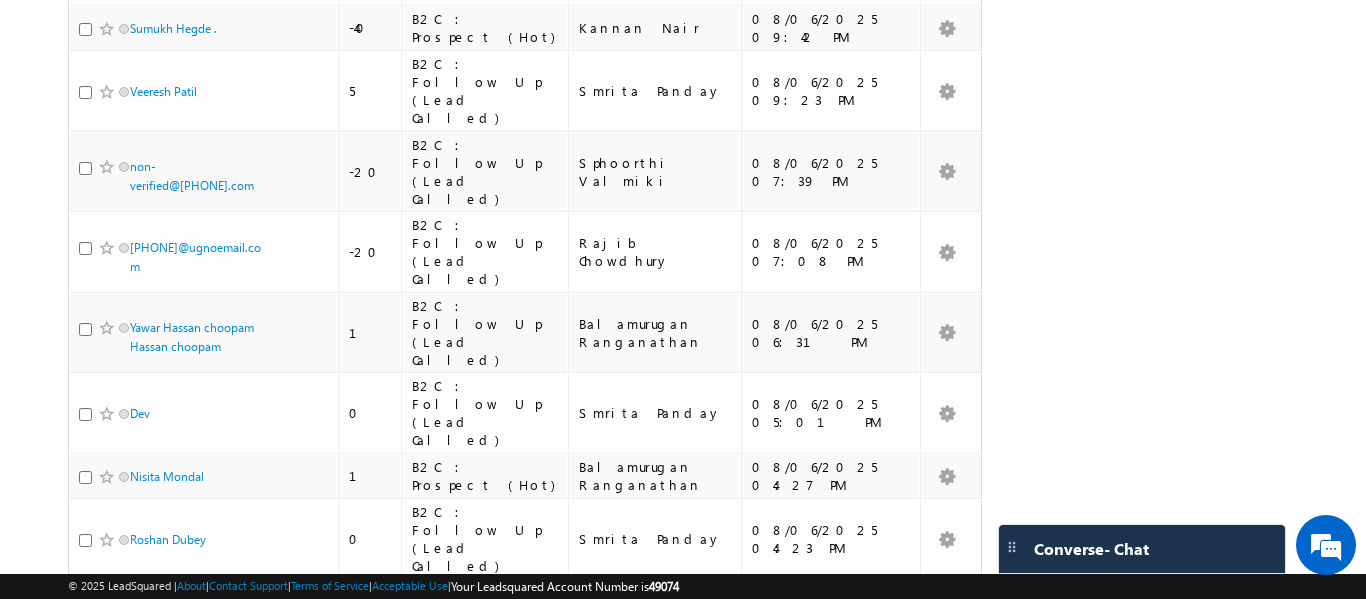 scroll, scrollTop: 32, scrollLeft: 0, axis: vertical 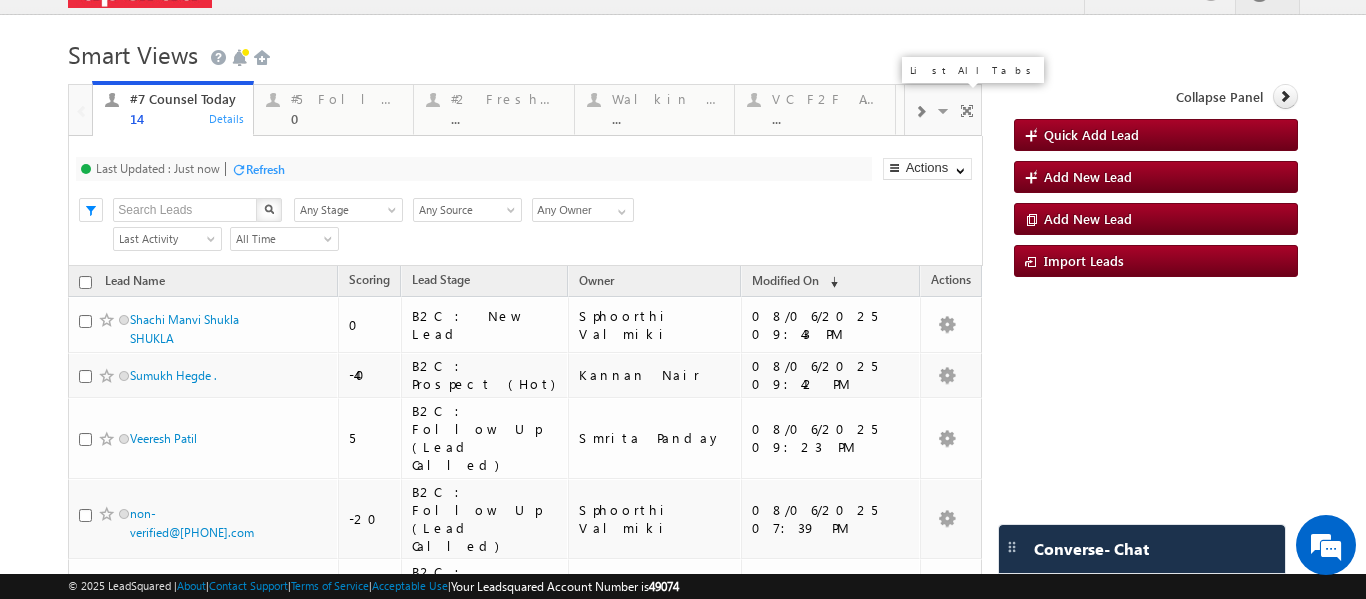click at bounding box center [945, 114] 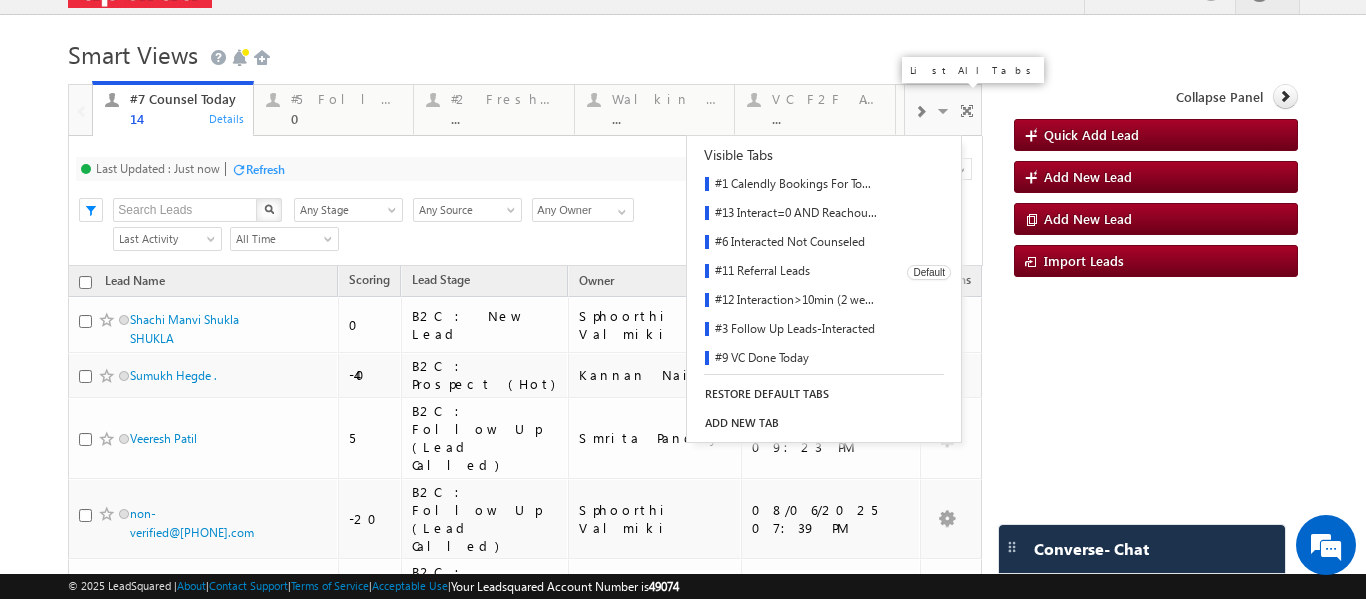 scroll, scrollTop: 293, scrollLeft: 0, axis: vertical 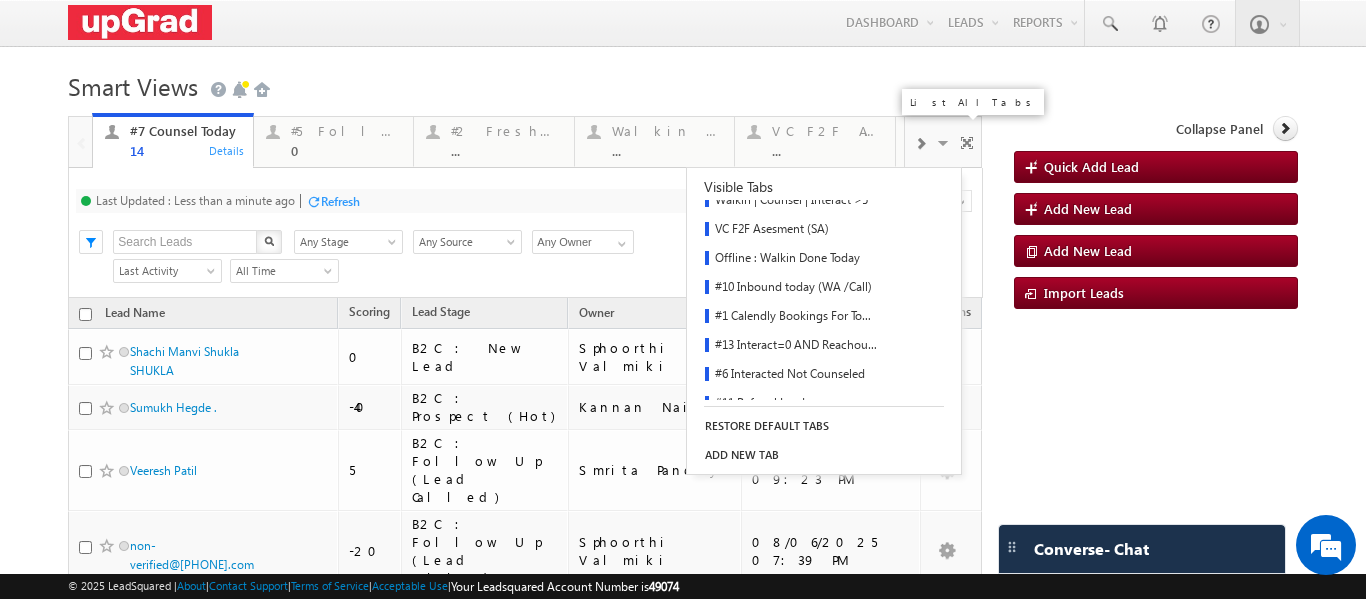 click at bounding box center [945, 146] 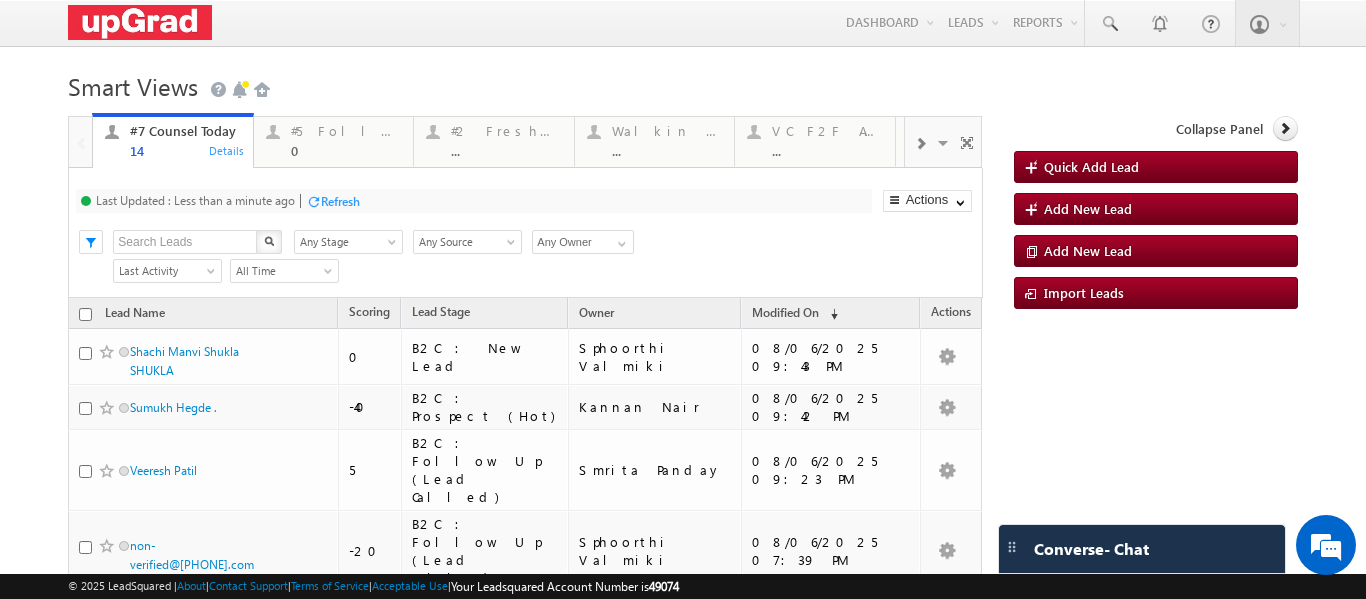 click at bounding box center [920, 144] 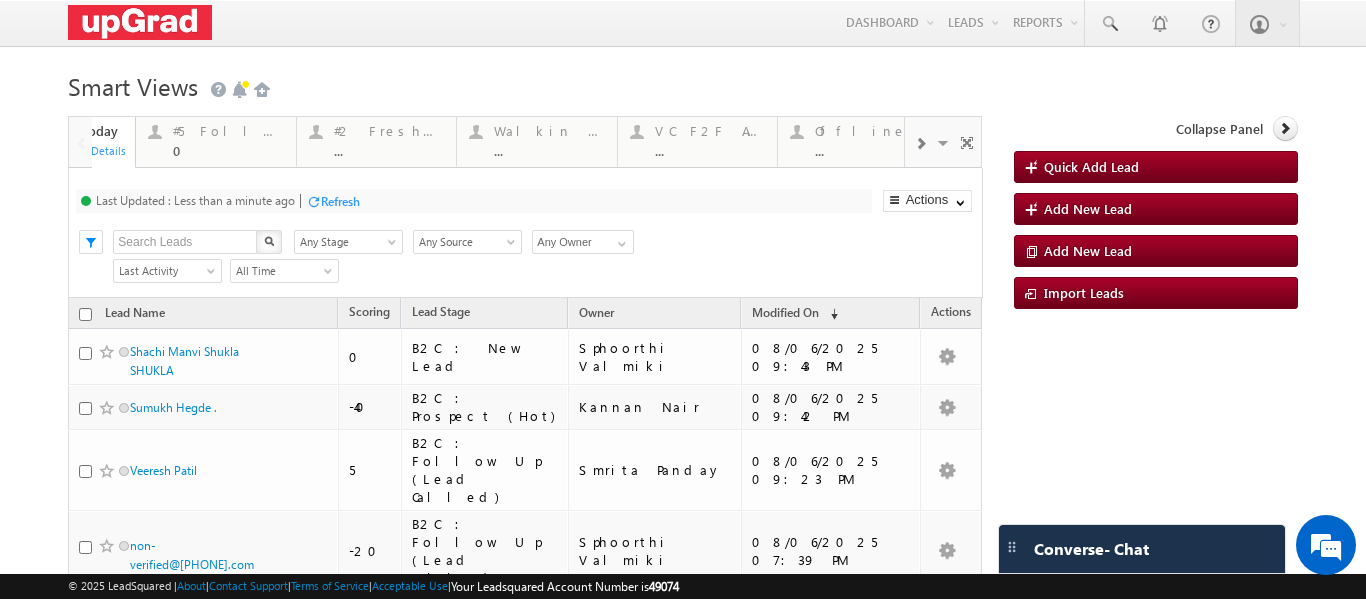 click at bounding box center [920, 144] 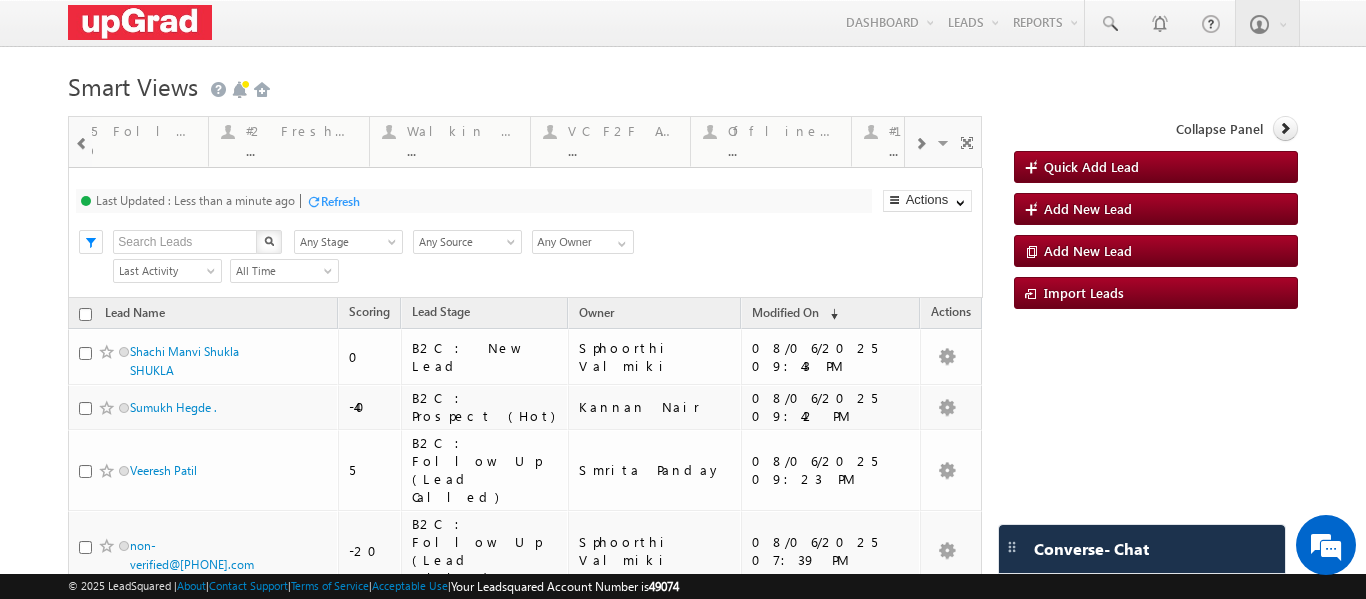 click at bounding box center (920, 144) 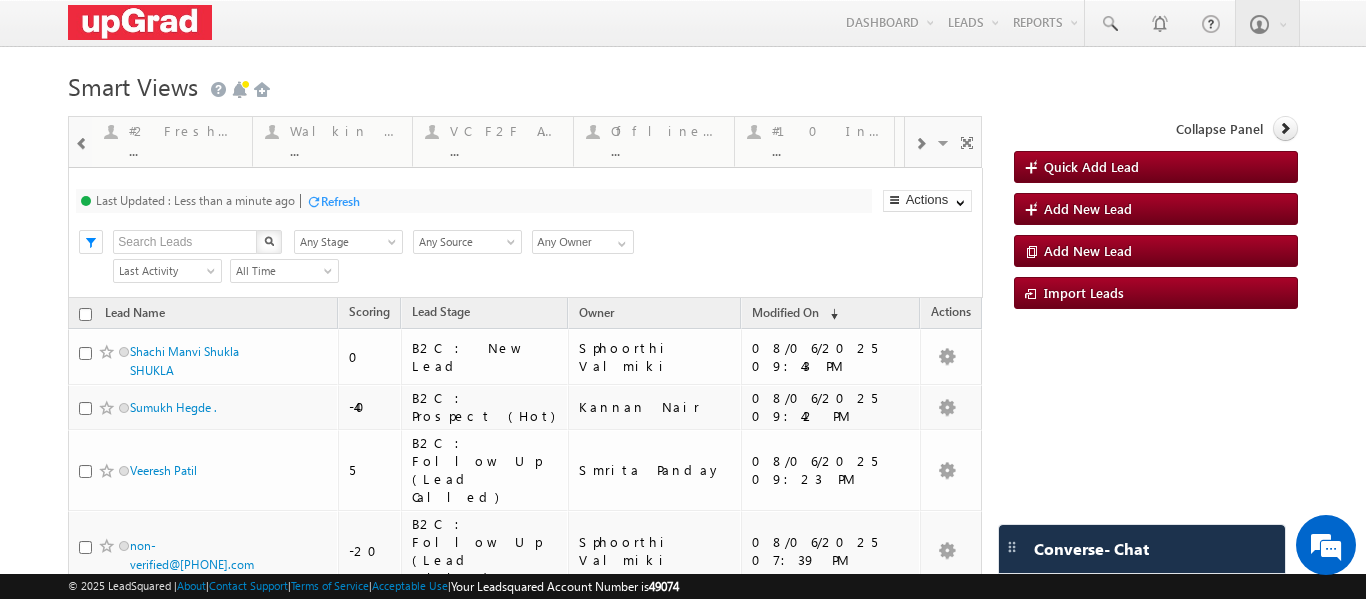 click at bounding box center [920, 144] 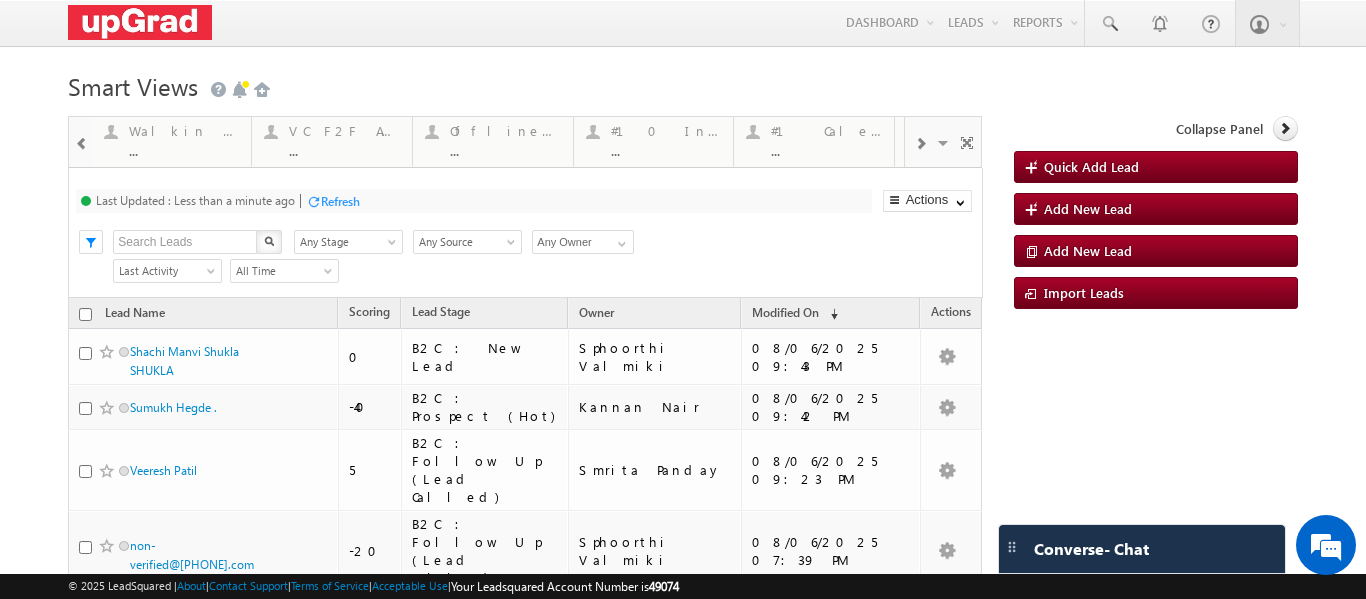click at bounding box center (920, 144) 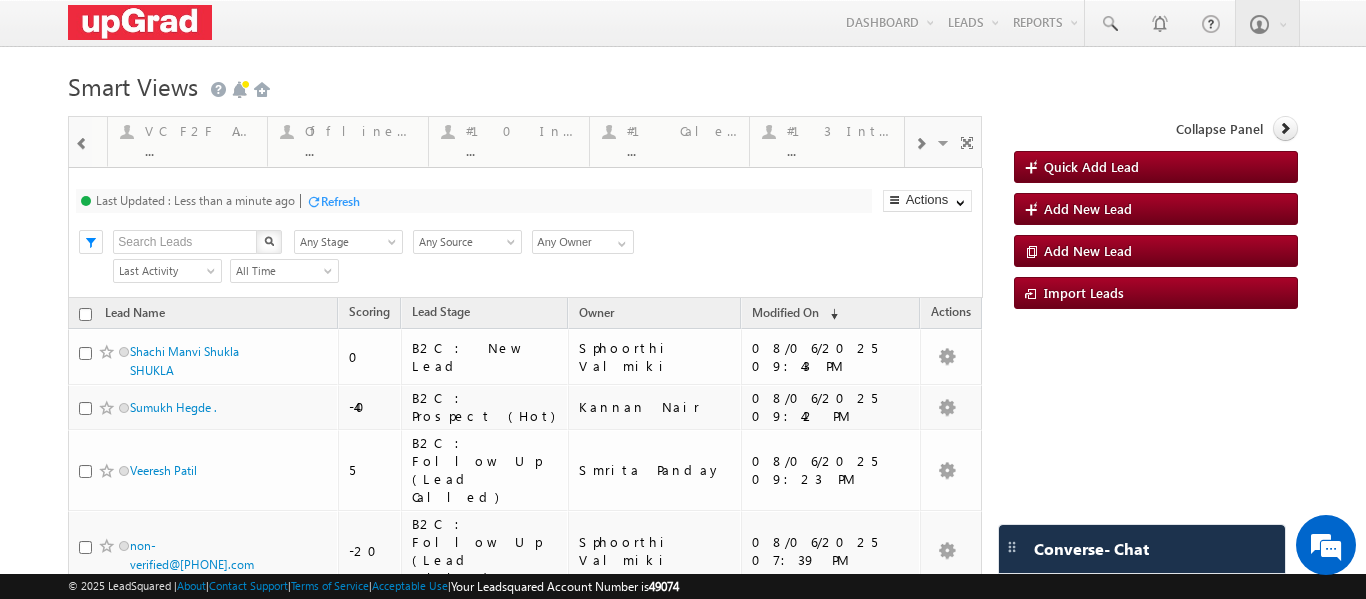 click at bounding box center (920, 144) 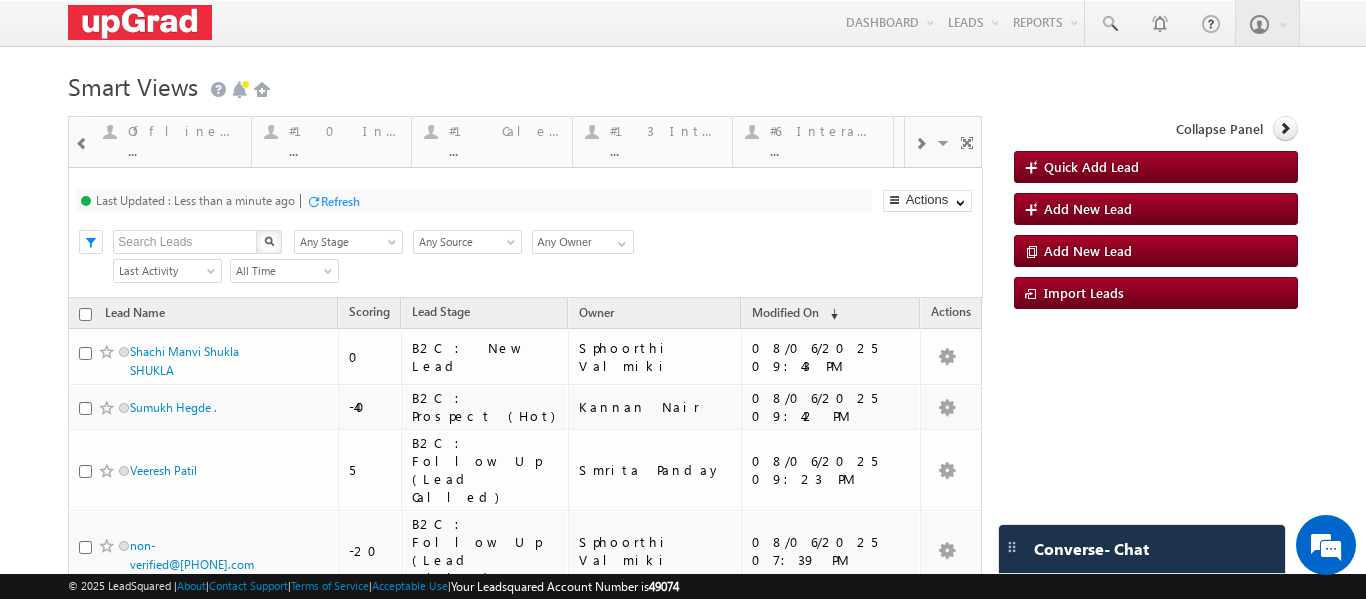 click at bounding box center (920, 144) 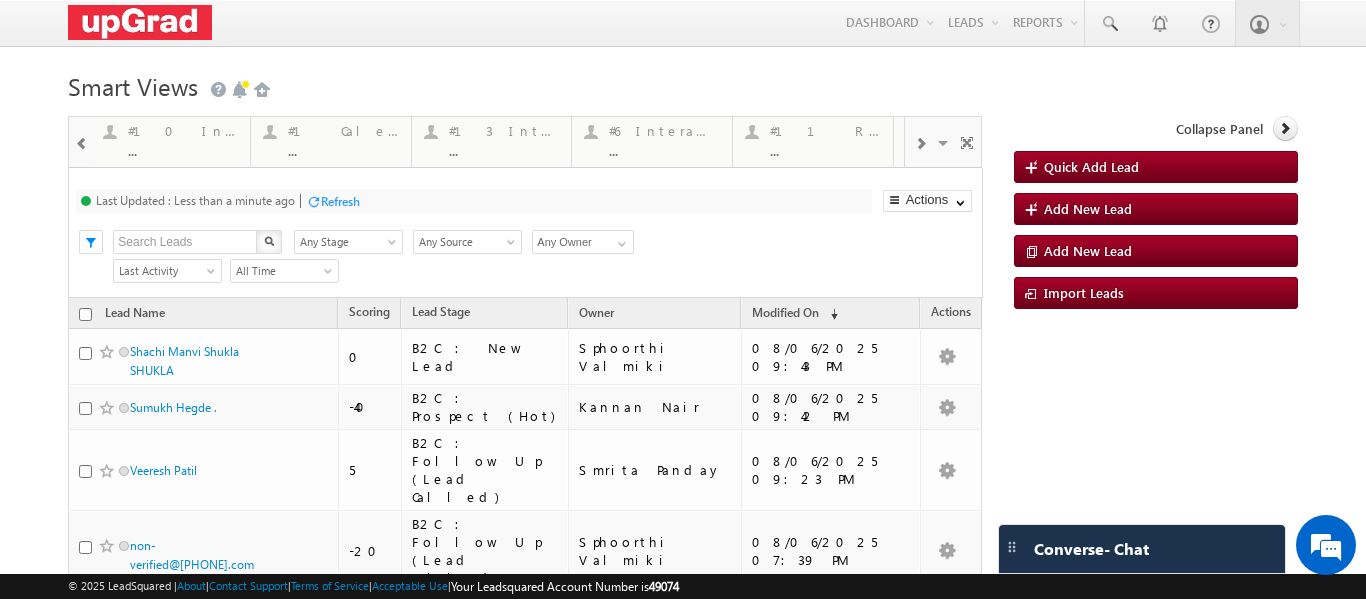 click at bounding box center (920, 144) 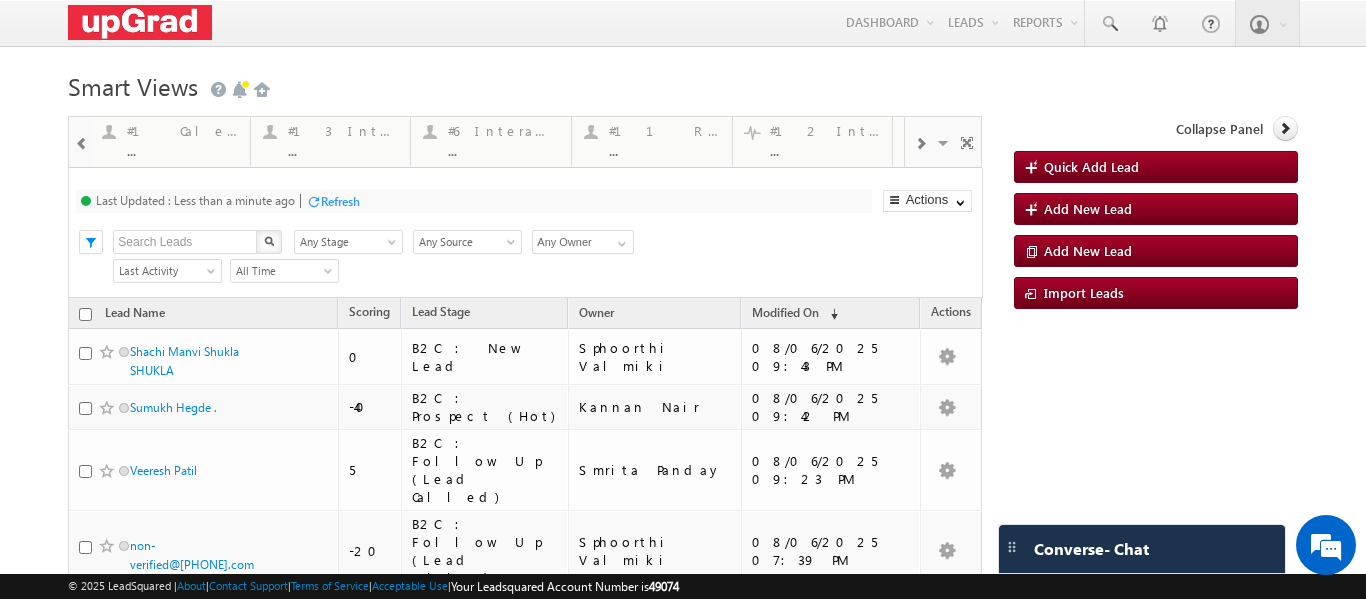 click at bounding box center (920, 144) 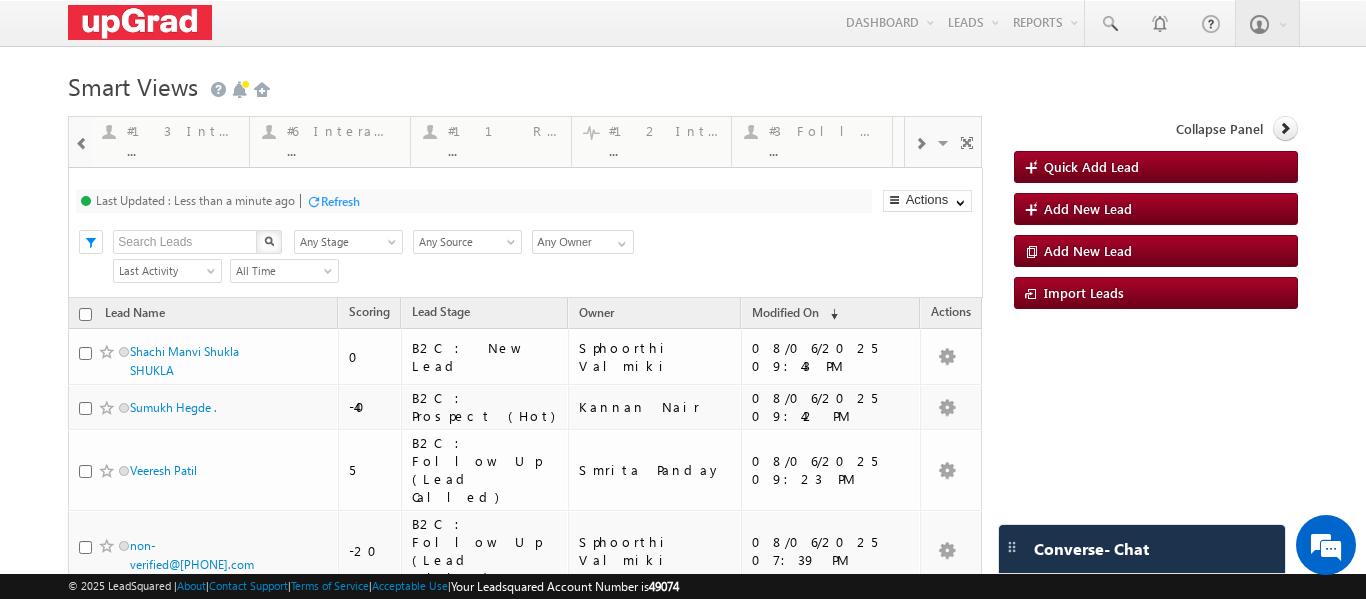 click at bounding box center [920, 144] 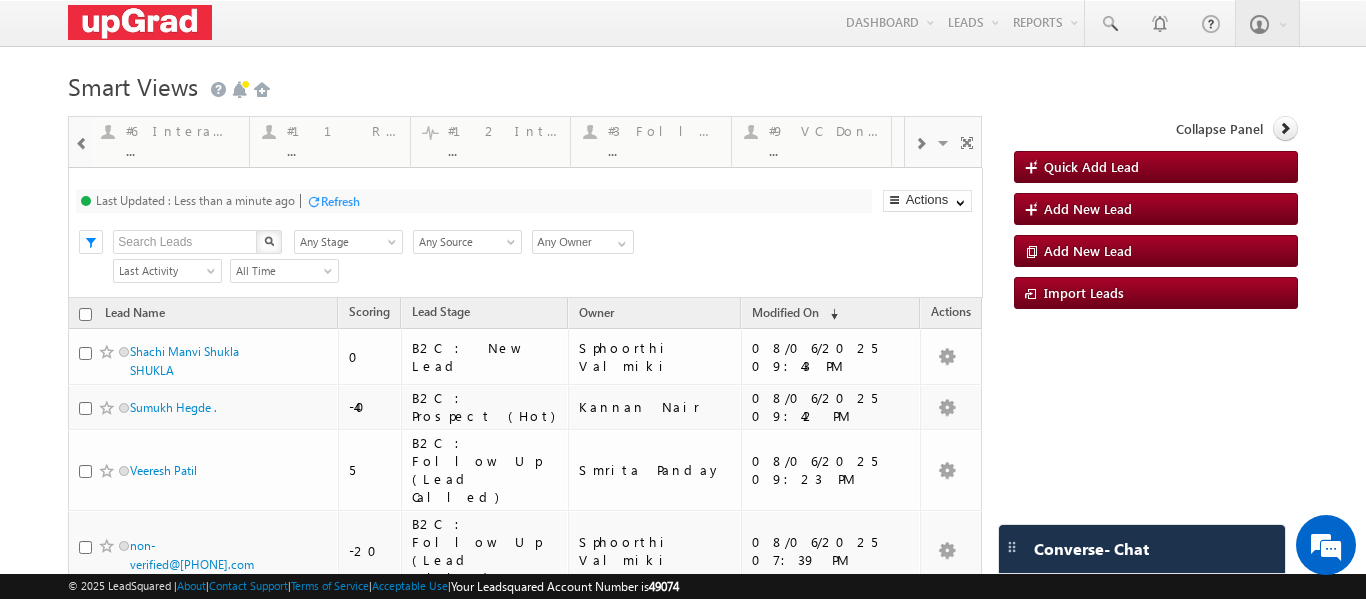 click at bounding box center [920, 144] 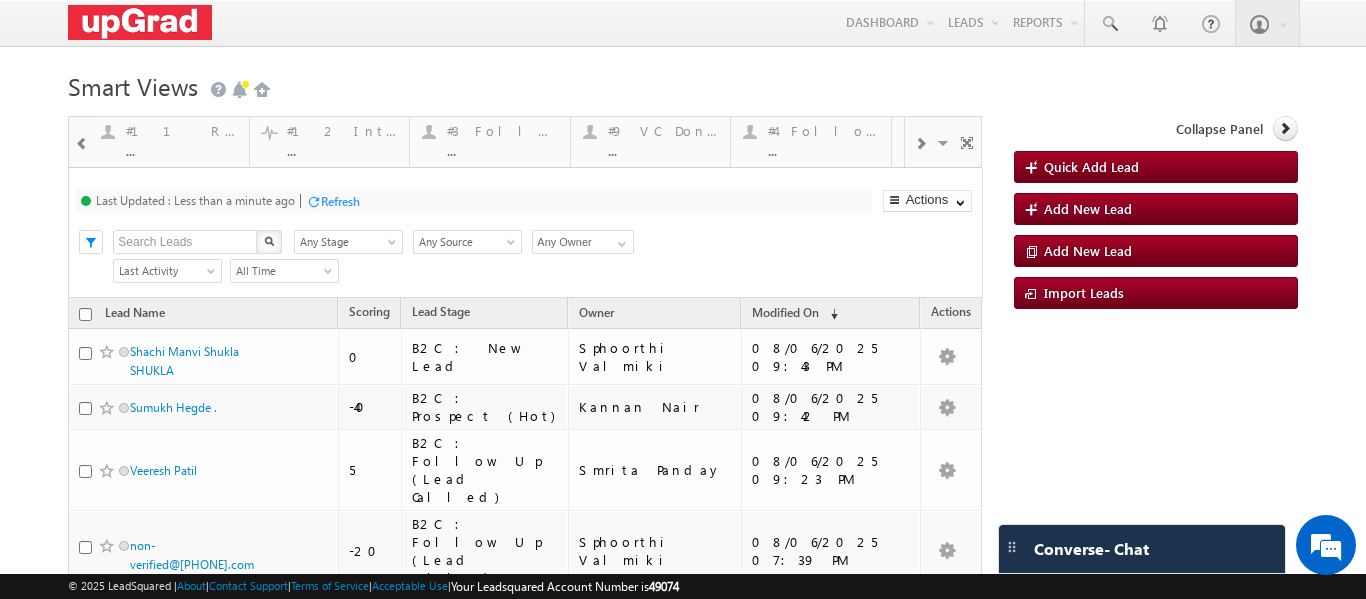 click at bounding box center [920, 144] 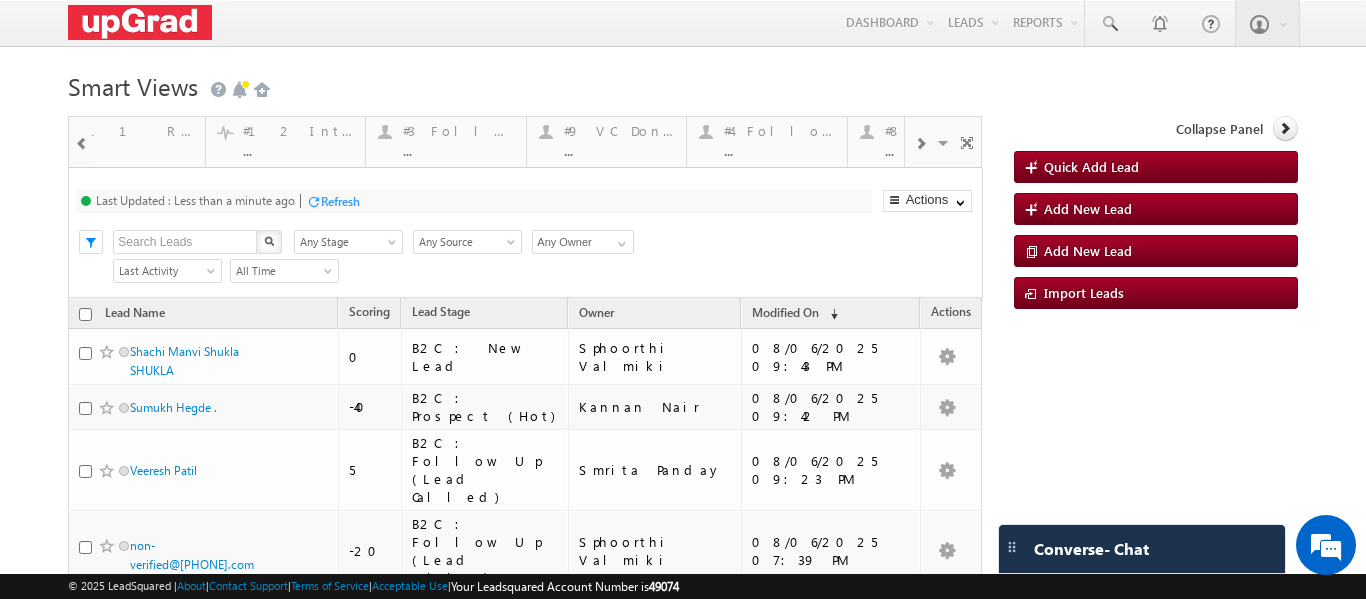 click at bounding box center (920, 144) 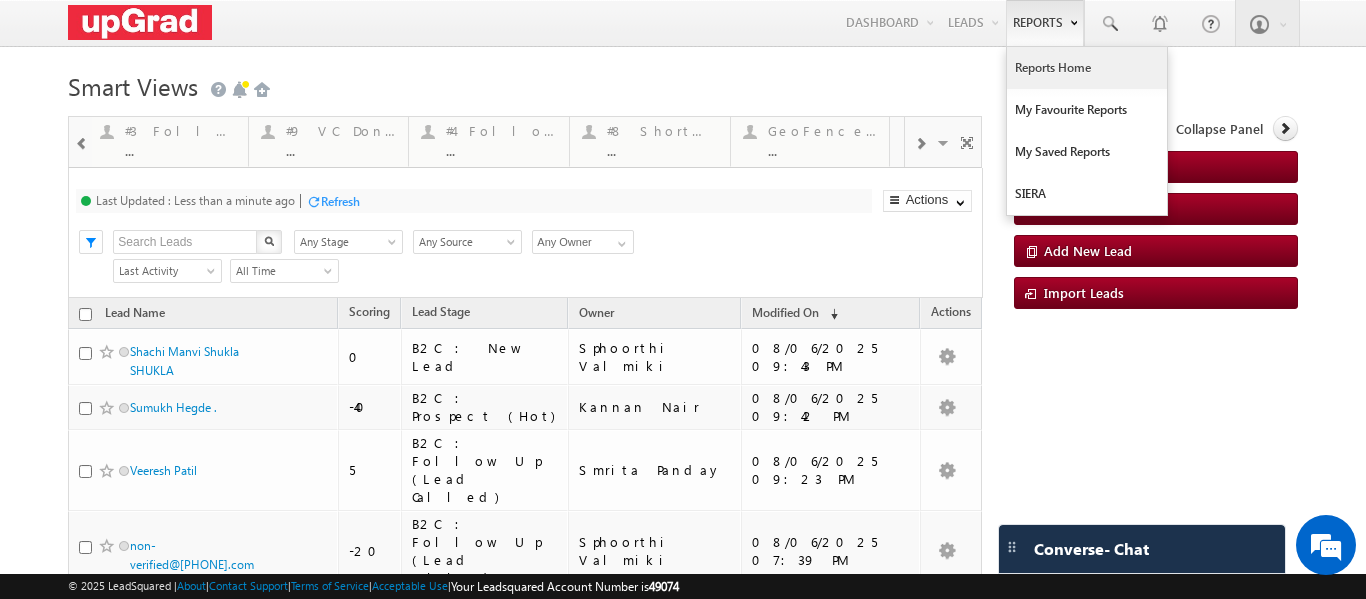 click on "Reports Home" at bounding box center (1087, 68) 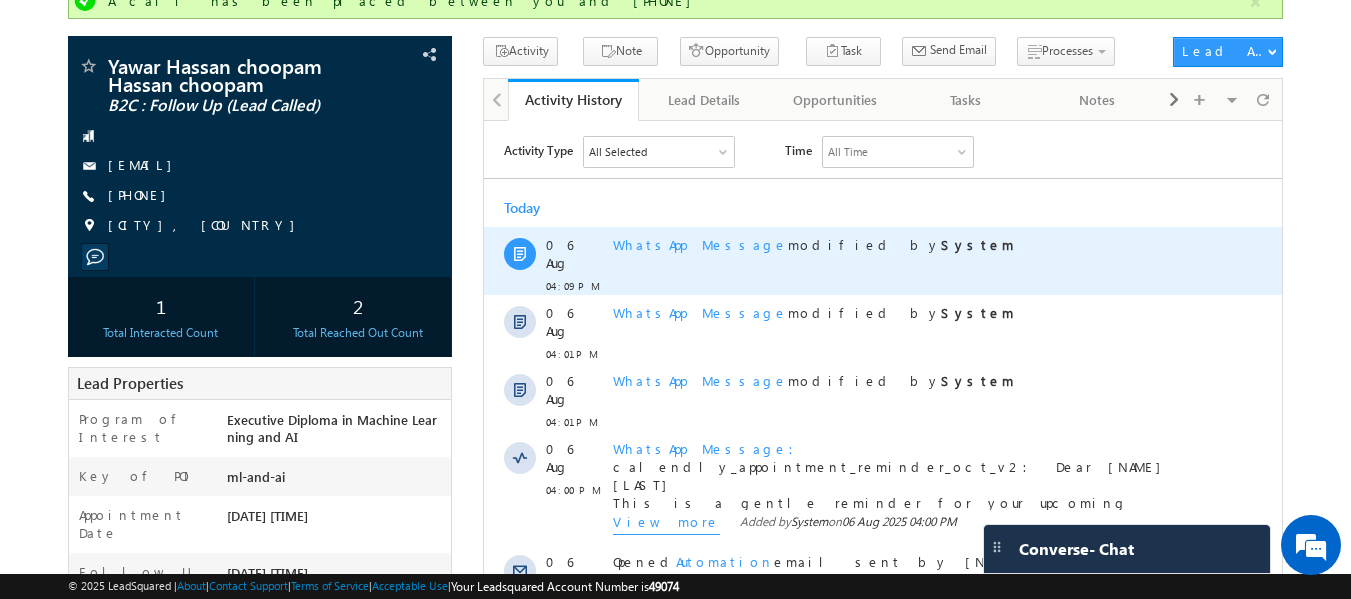 scroll, scrollTop: 0, scrollLeft: 0, axis: both 